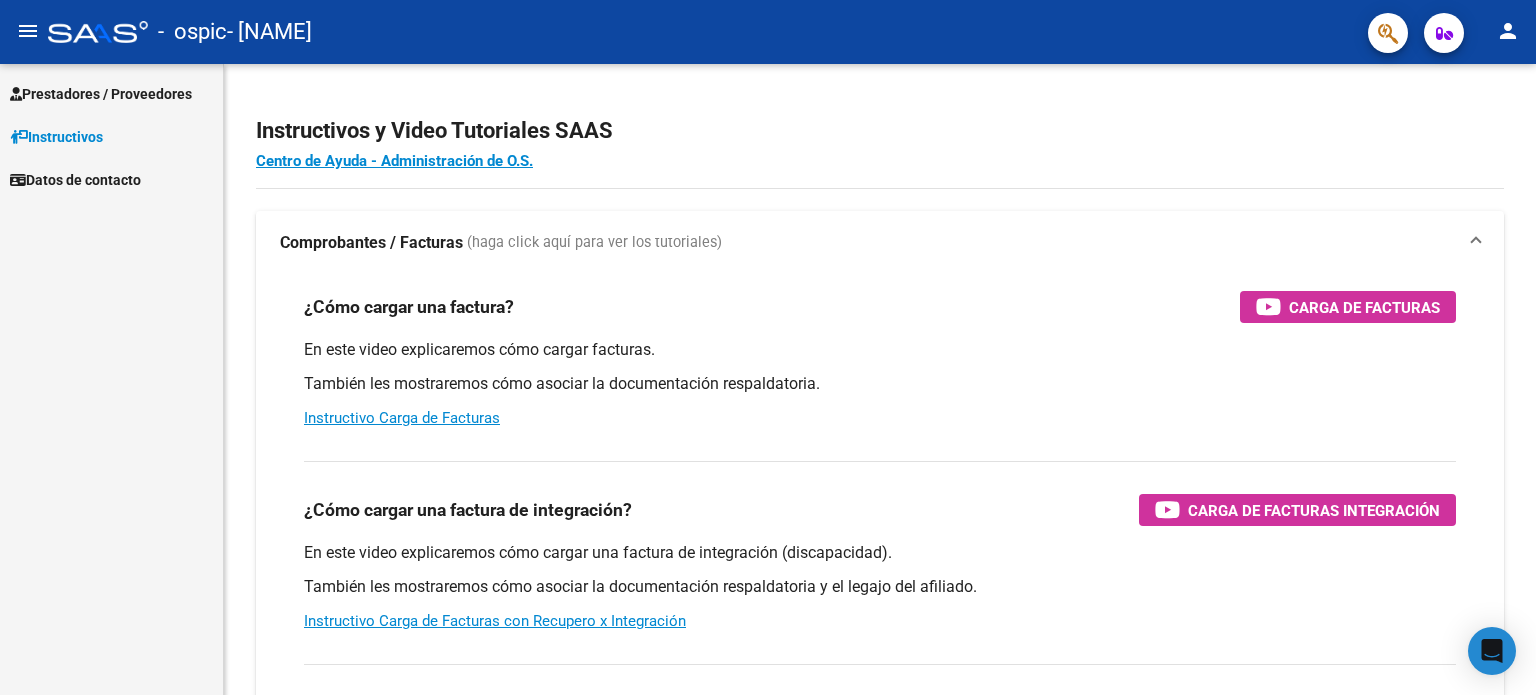 scroll, scrollTop: 0, scrollLeft: 0, axis: both 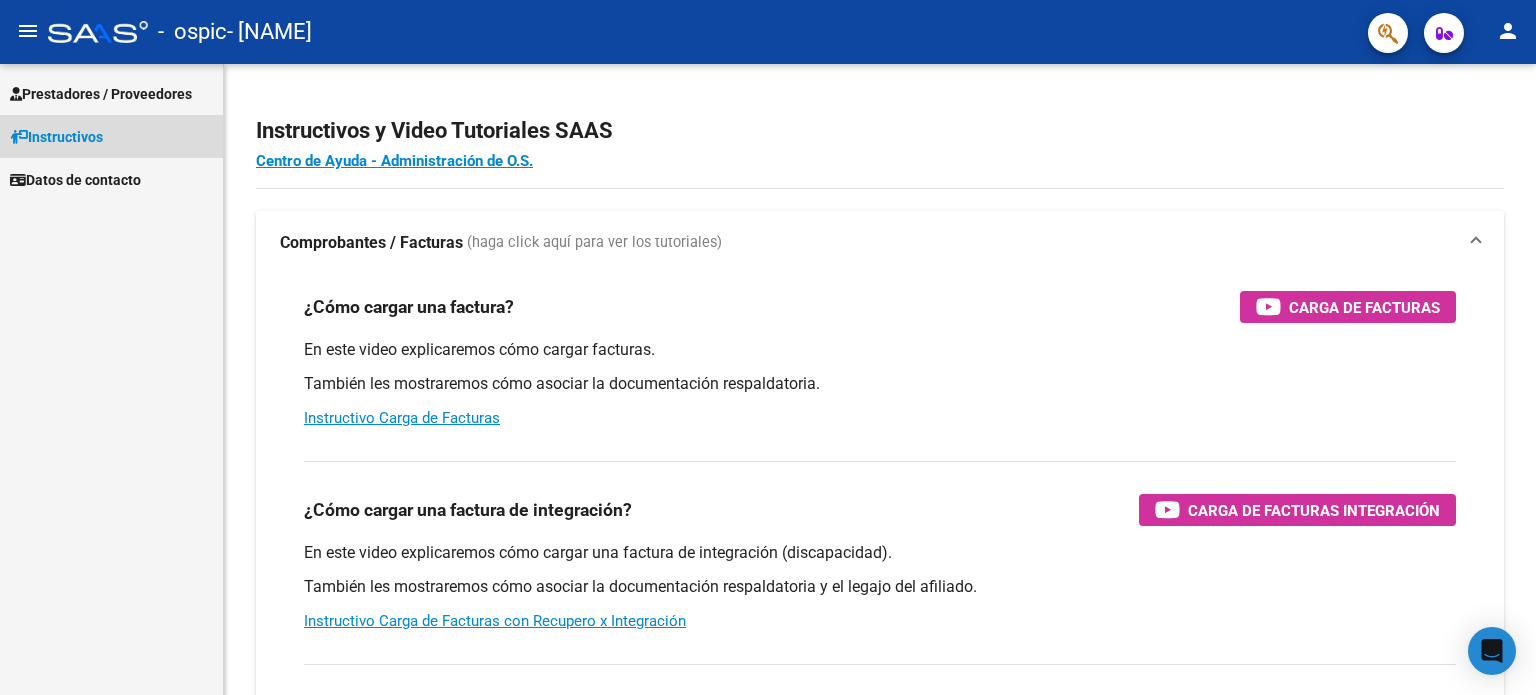 click on "Instructivos" at bounding box center (111, 136) 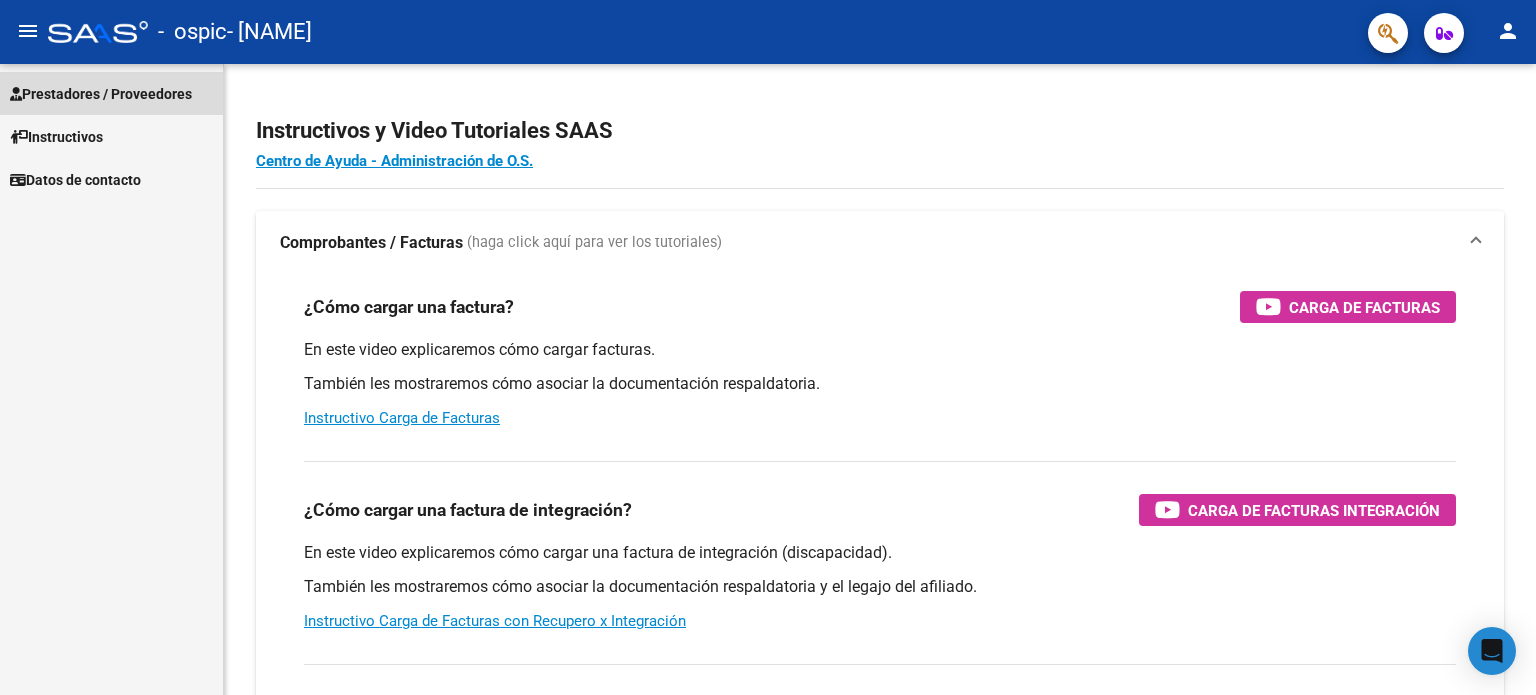 click on "Prestadores / Proveedores" at bounding box center [111, 93] 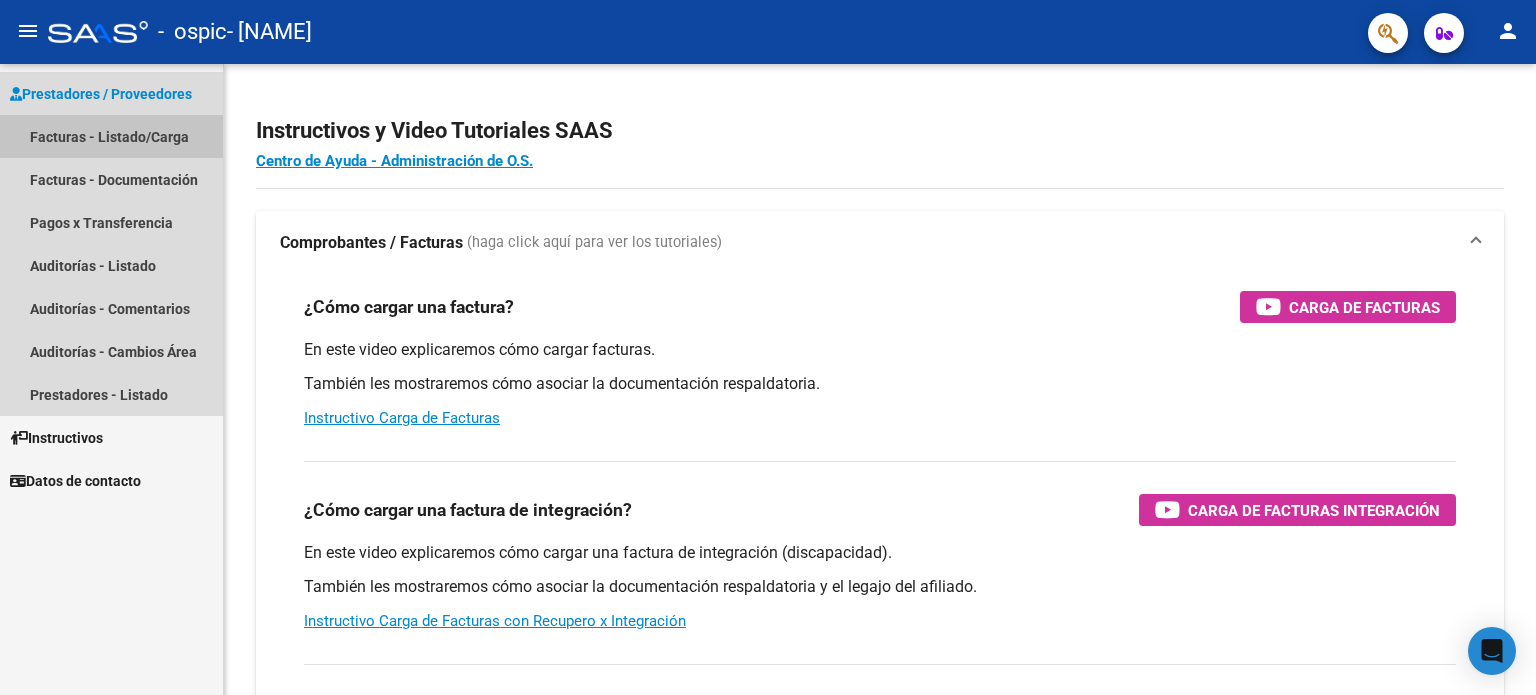 click on "Facturas - Listado/Carga" at bounding box center [111, 136] 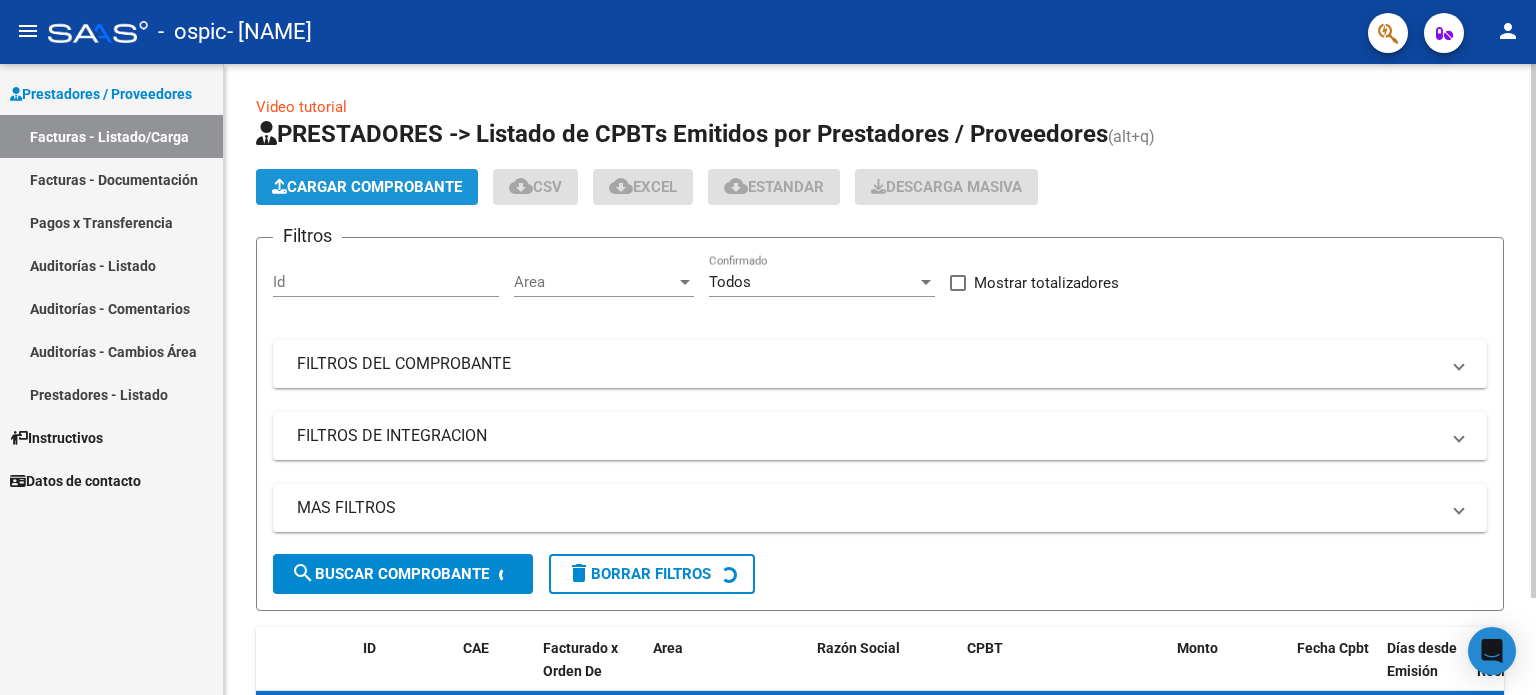 click on "Cargar Comprobante" 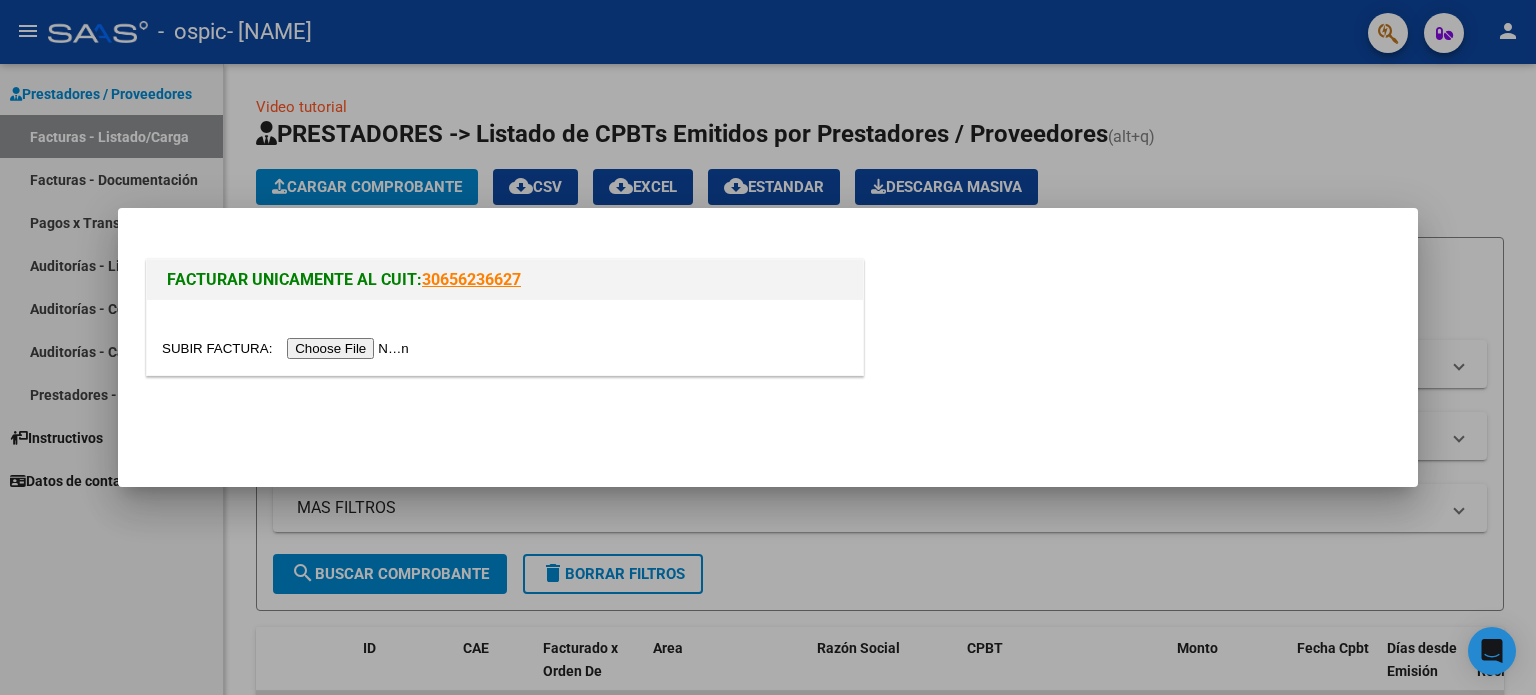 click at bounding box center (288, 348) 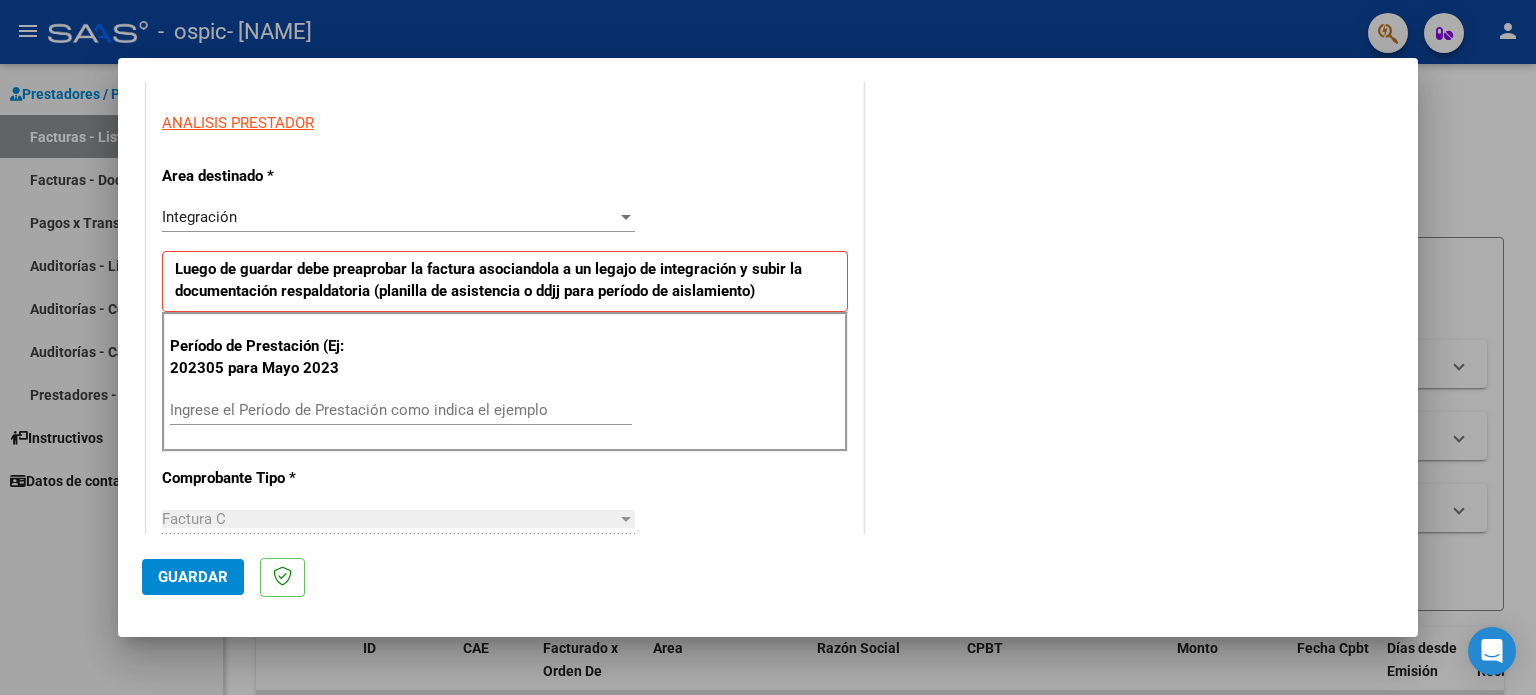 scroll, scrollTop: 398, scrollLeft: 0, axis: vertical 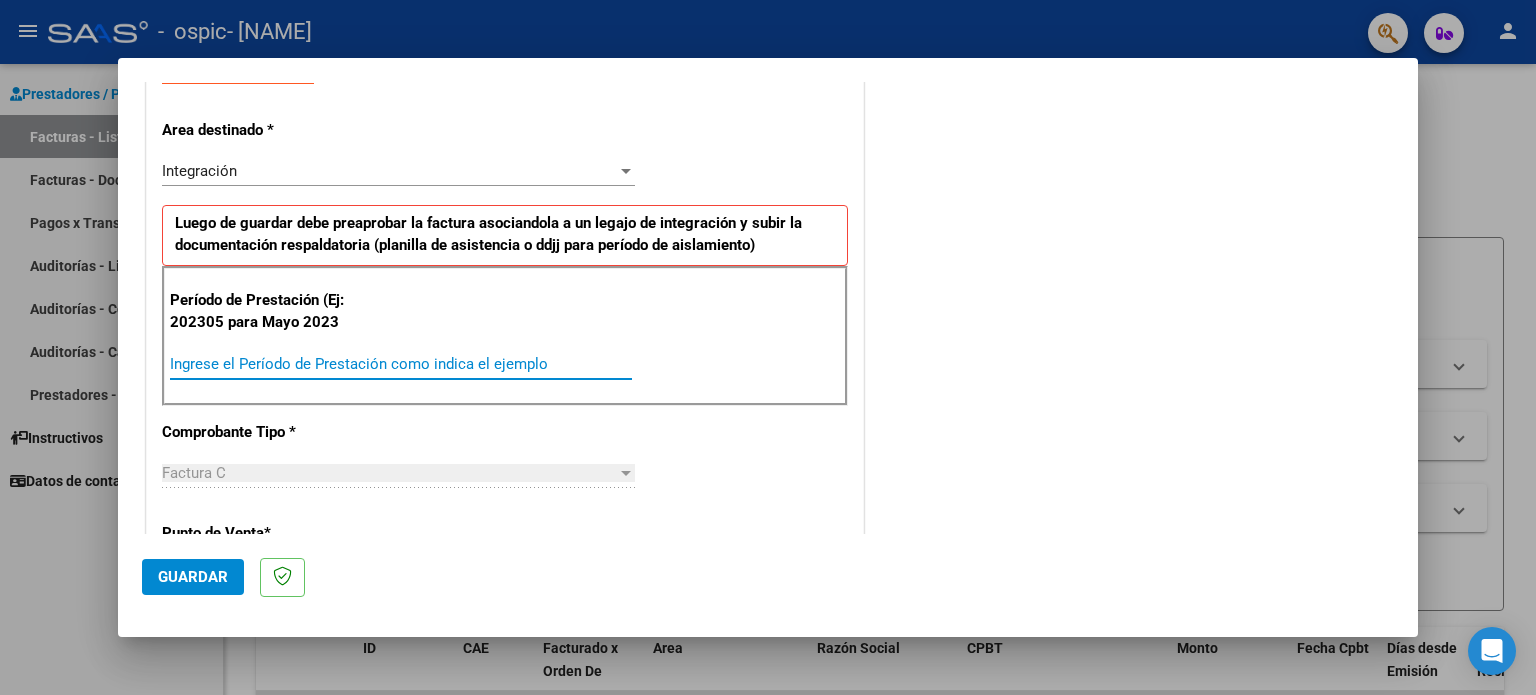 click on "Ingrese el Período de Prestación como indica el ejemplo" at bounding box center (401, 364) 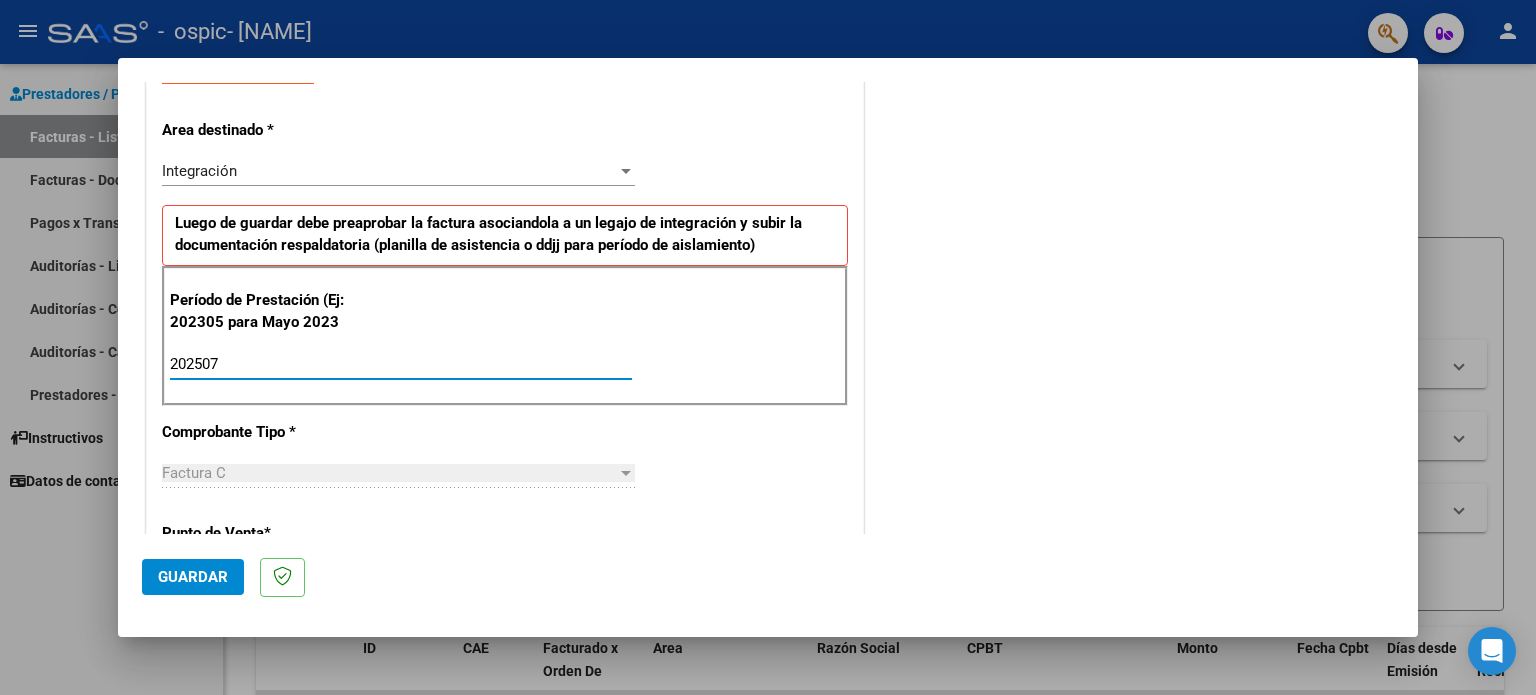 type on "202507" 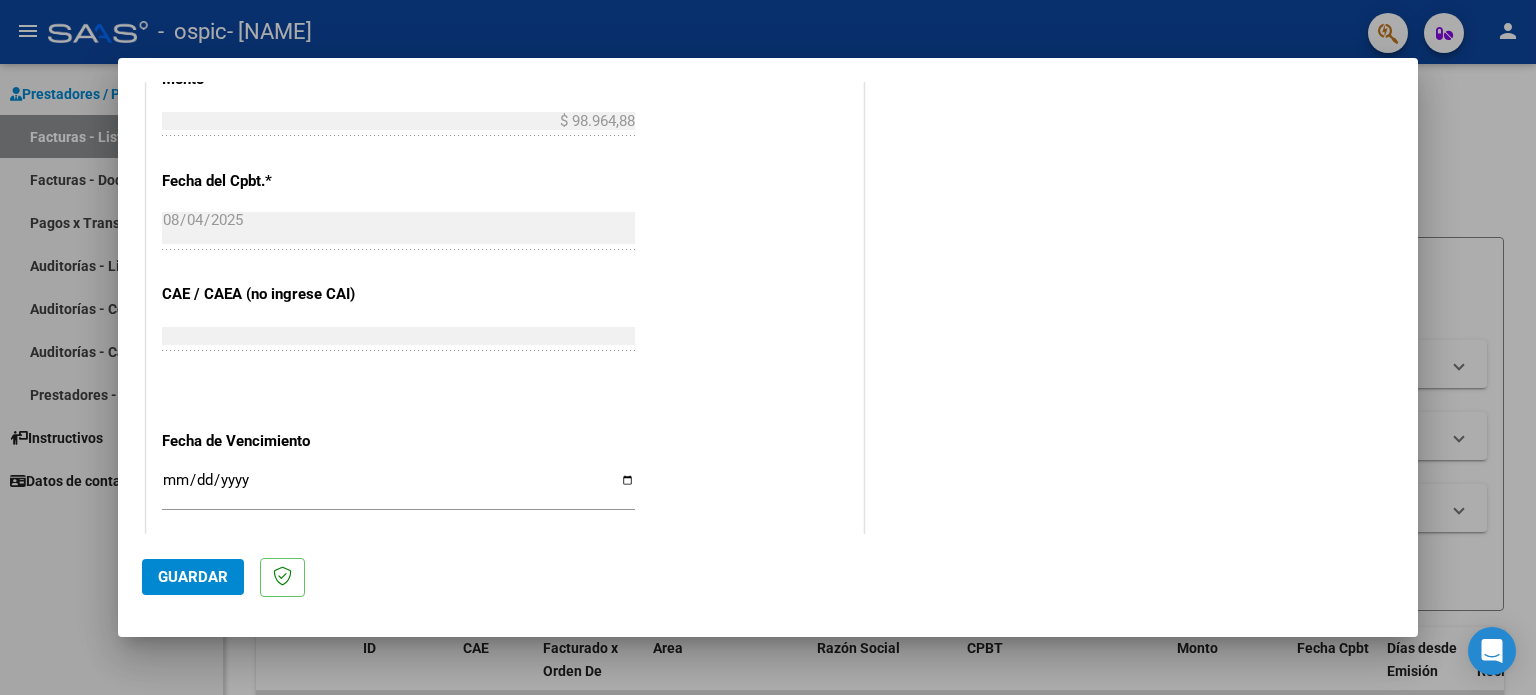 scroll, scrollTop: 1268, scrollLeft: 0, axis: vertical 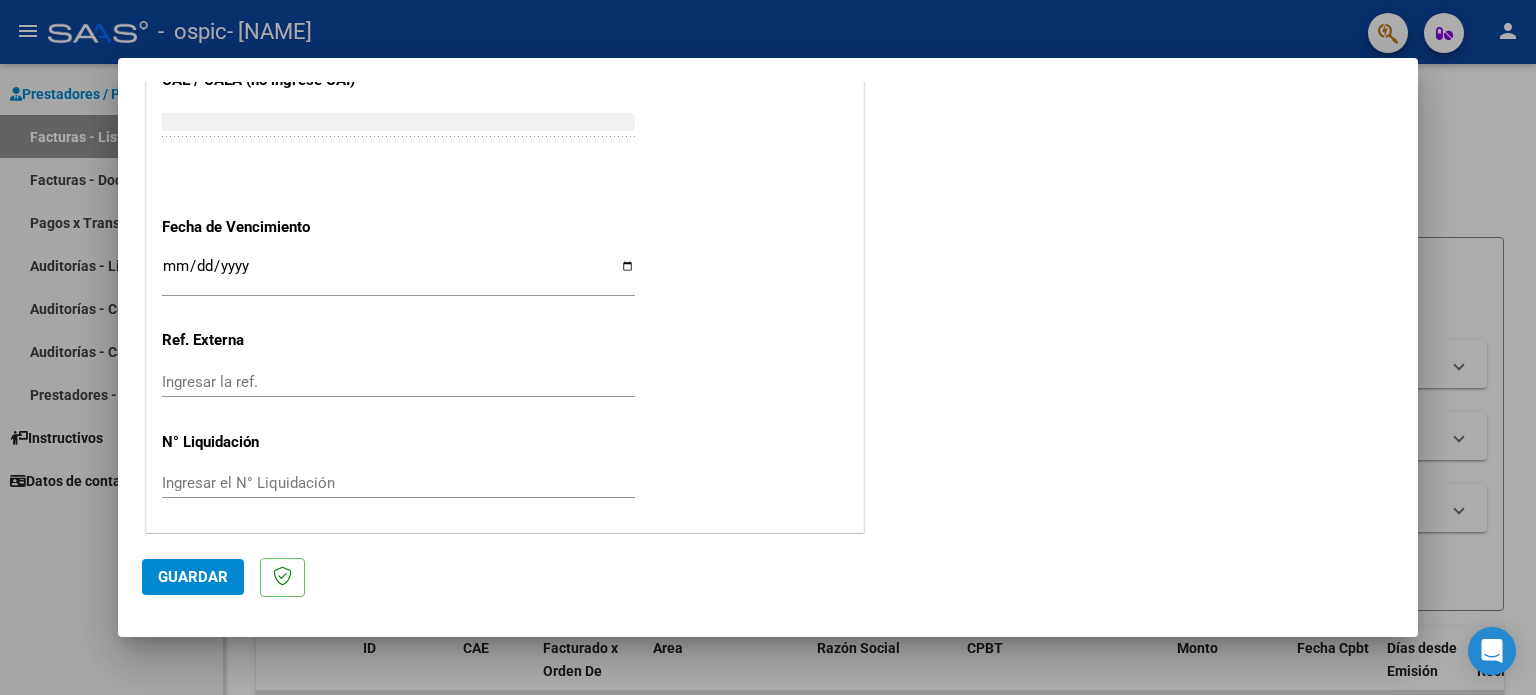 click on "Guardar" 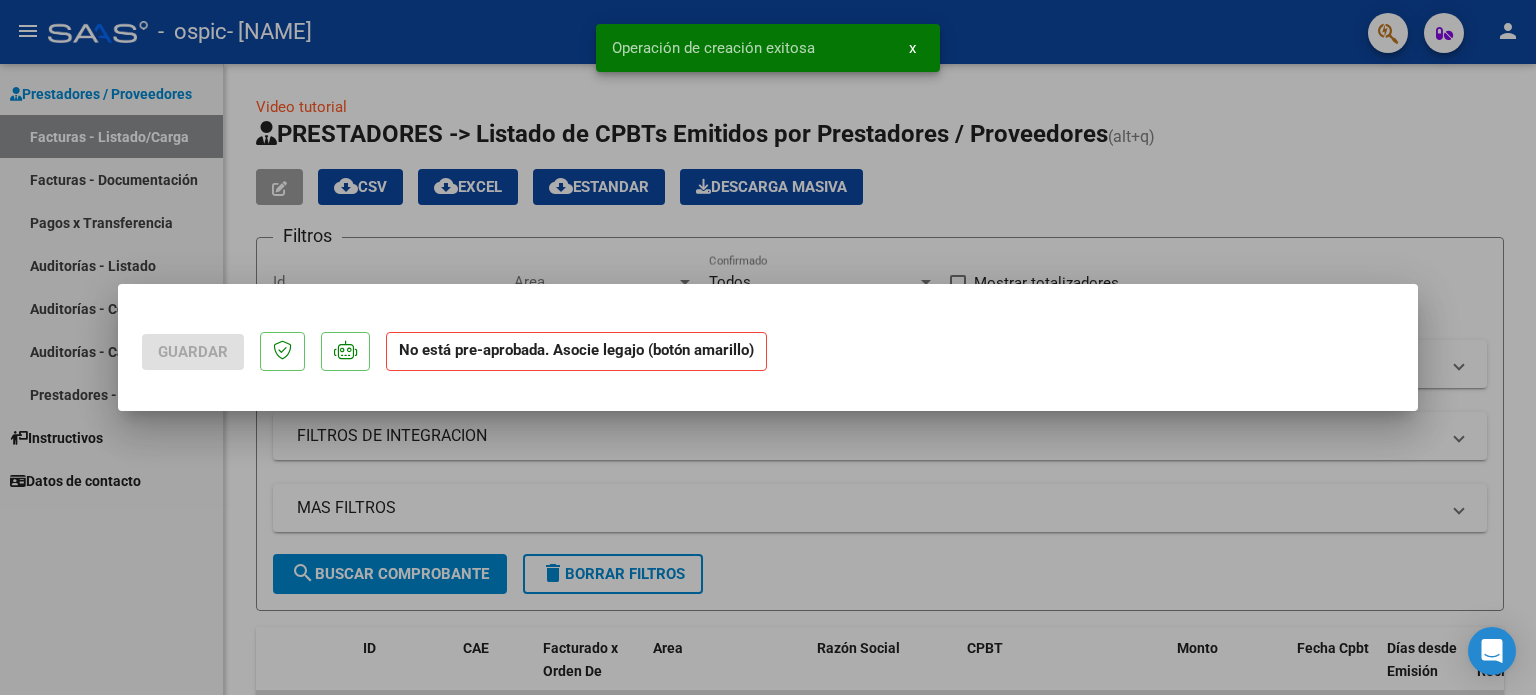 scroll, scrollTop: 0, scrollLeft: 0, axis: both 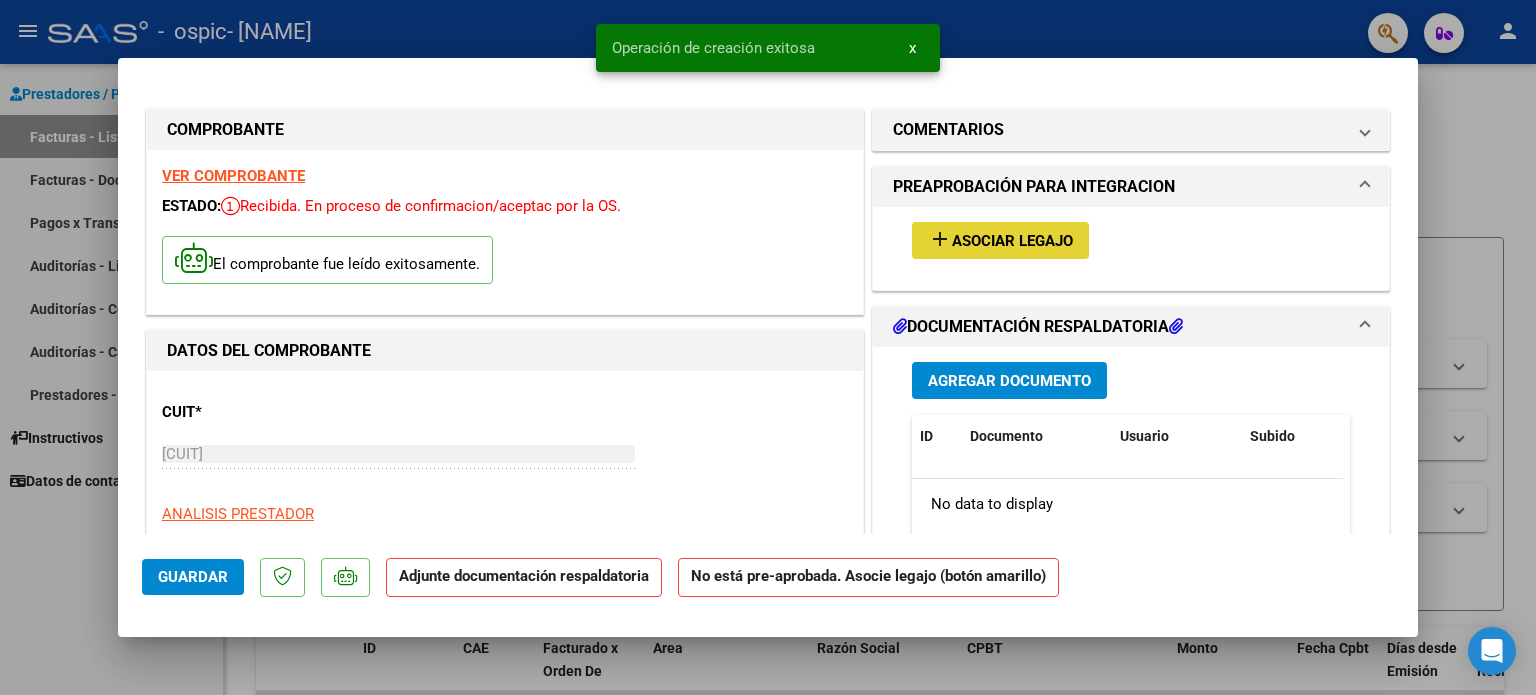 click on "Asociar Legajo" at bounding box center [1012, 241] 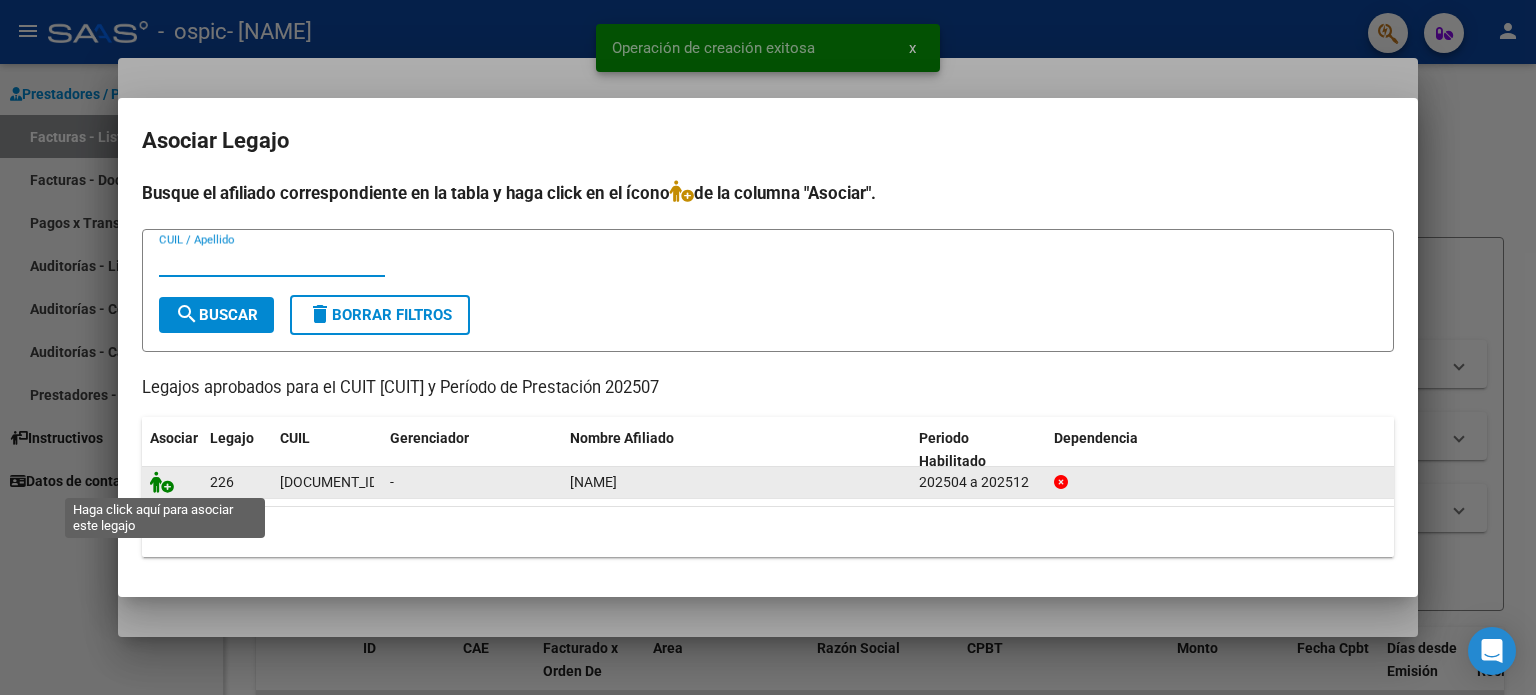 click 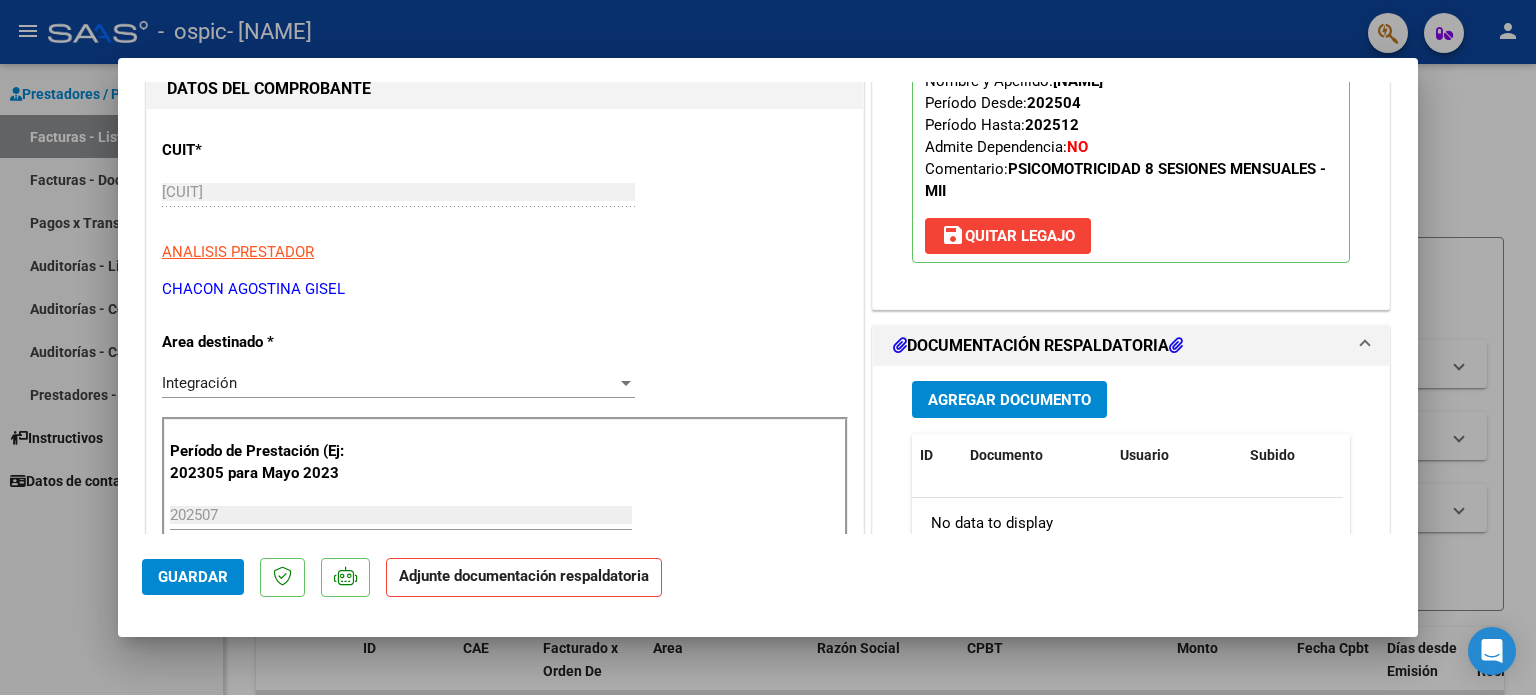 scroll, scrollTop: 304, scrollLeft: 0, axis: vertical 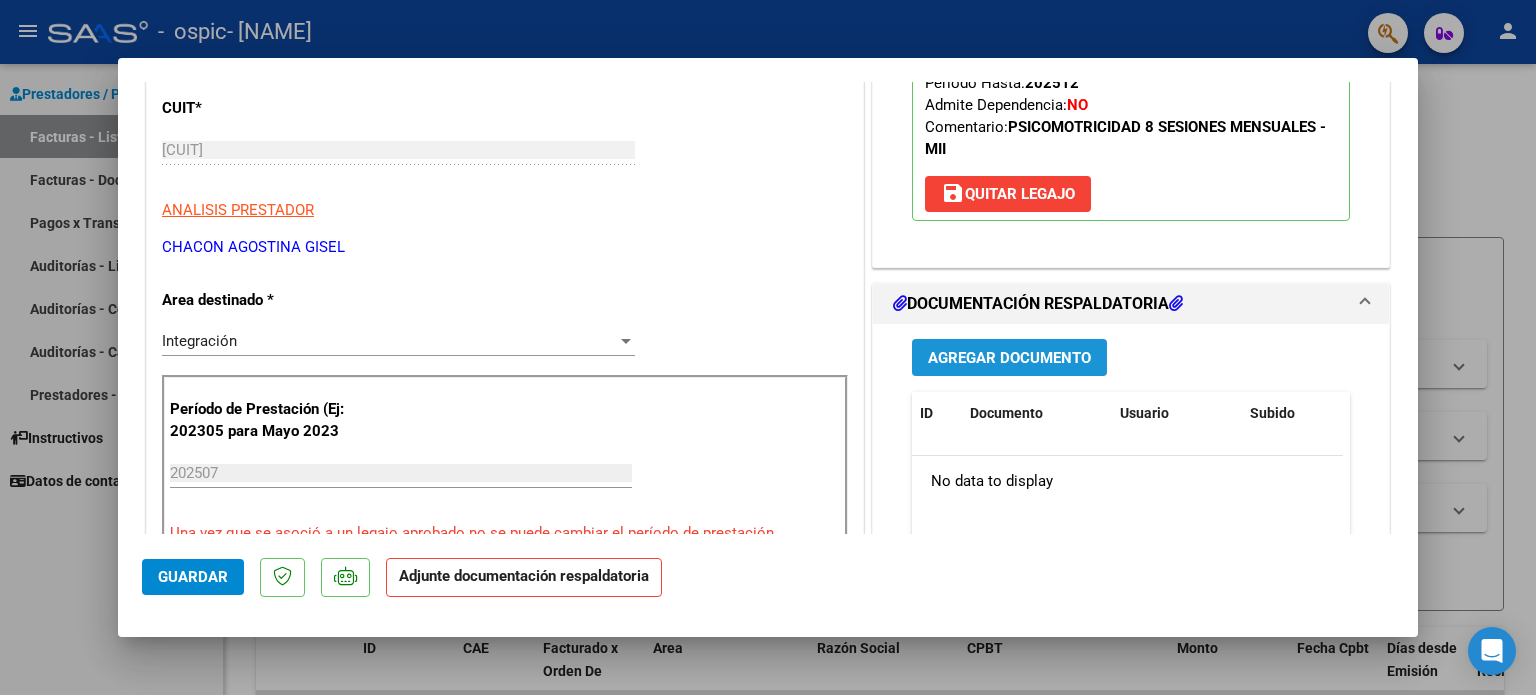 click on "Agregar Documento" at bounding box center (1009, 358) 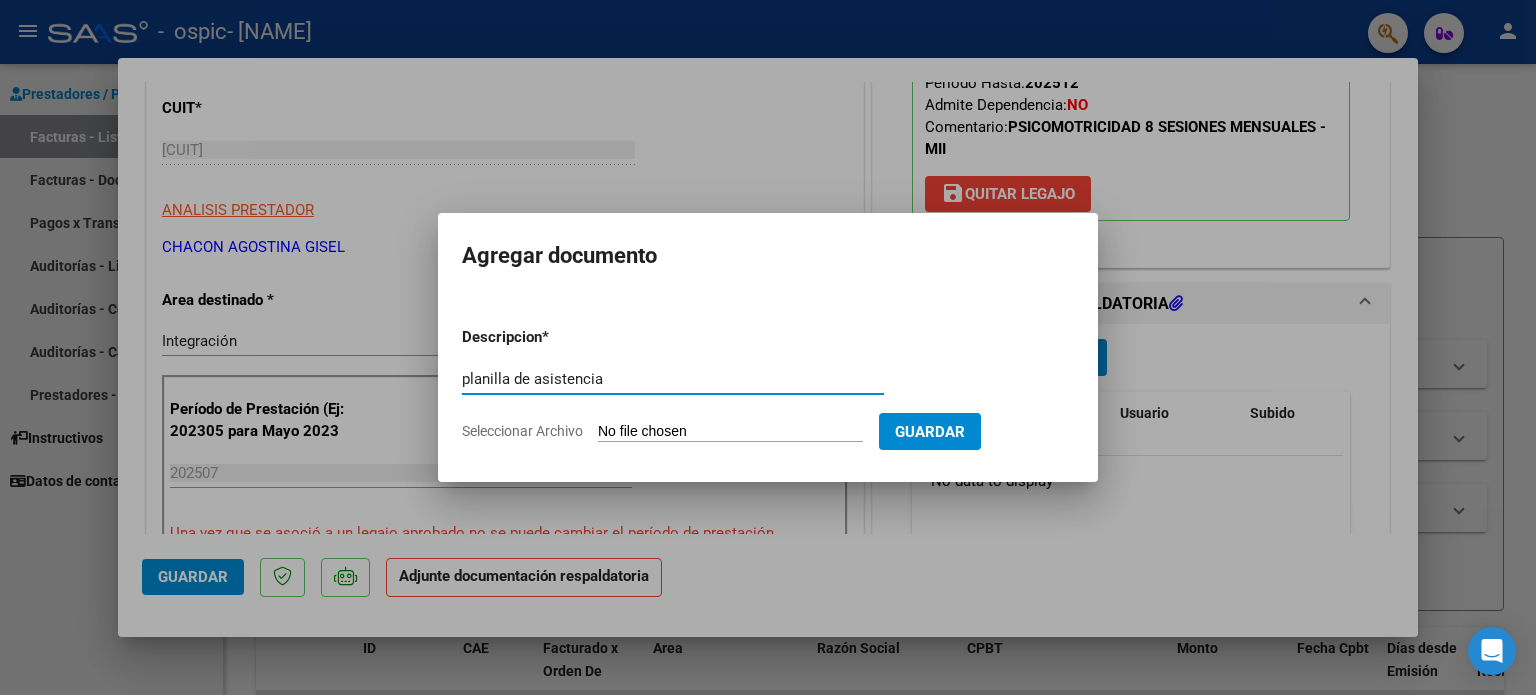 type on "planilla de asistencia" 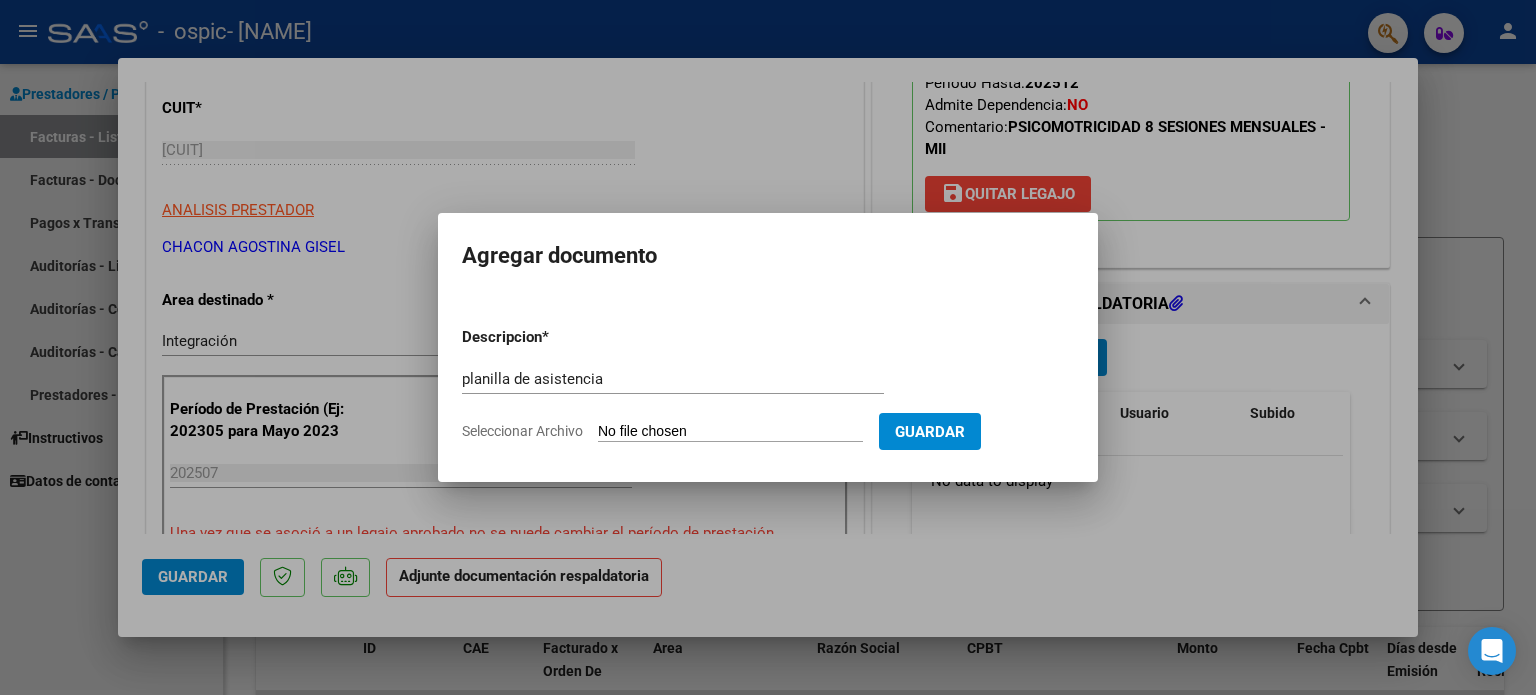 click on "Seleccionar Archivo" at bounding box center [730, 432] 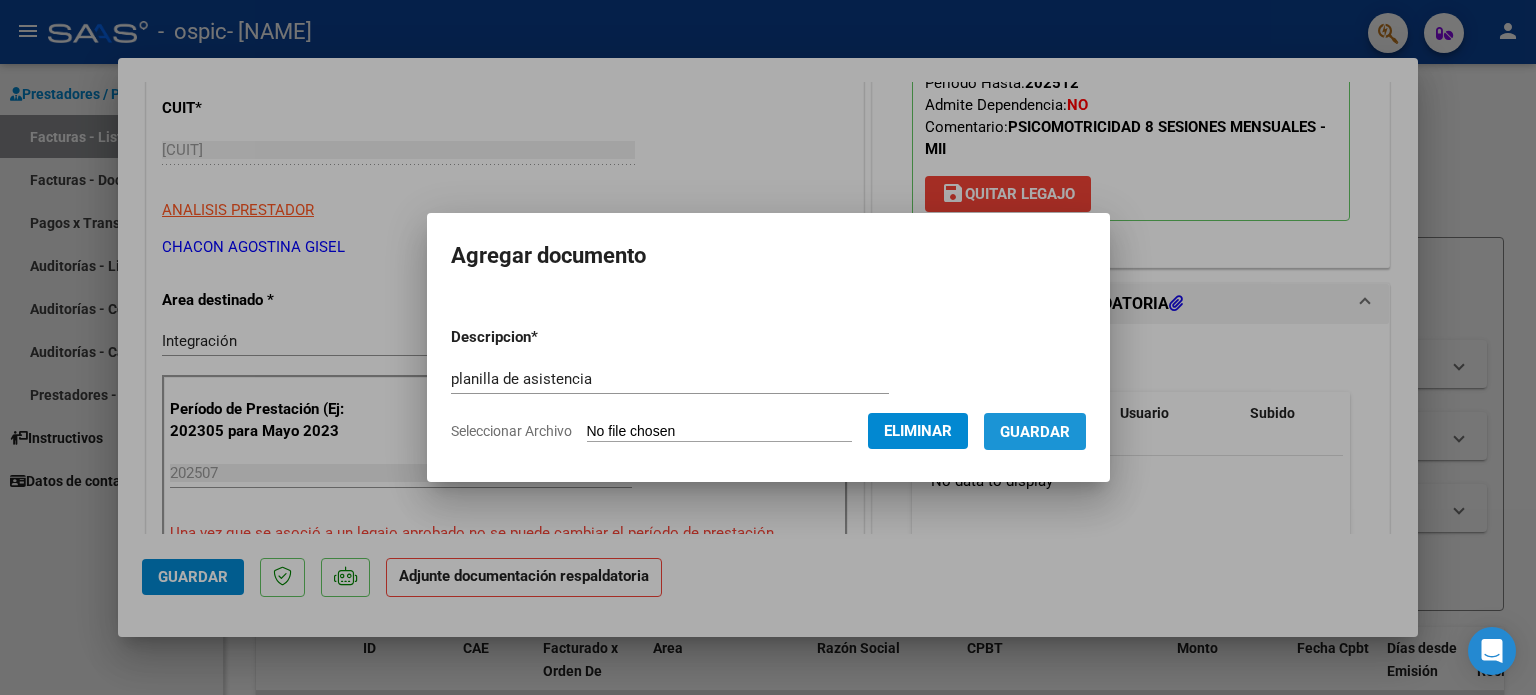 click on "Guardar" at bounding box center (1035, 432) 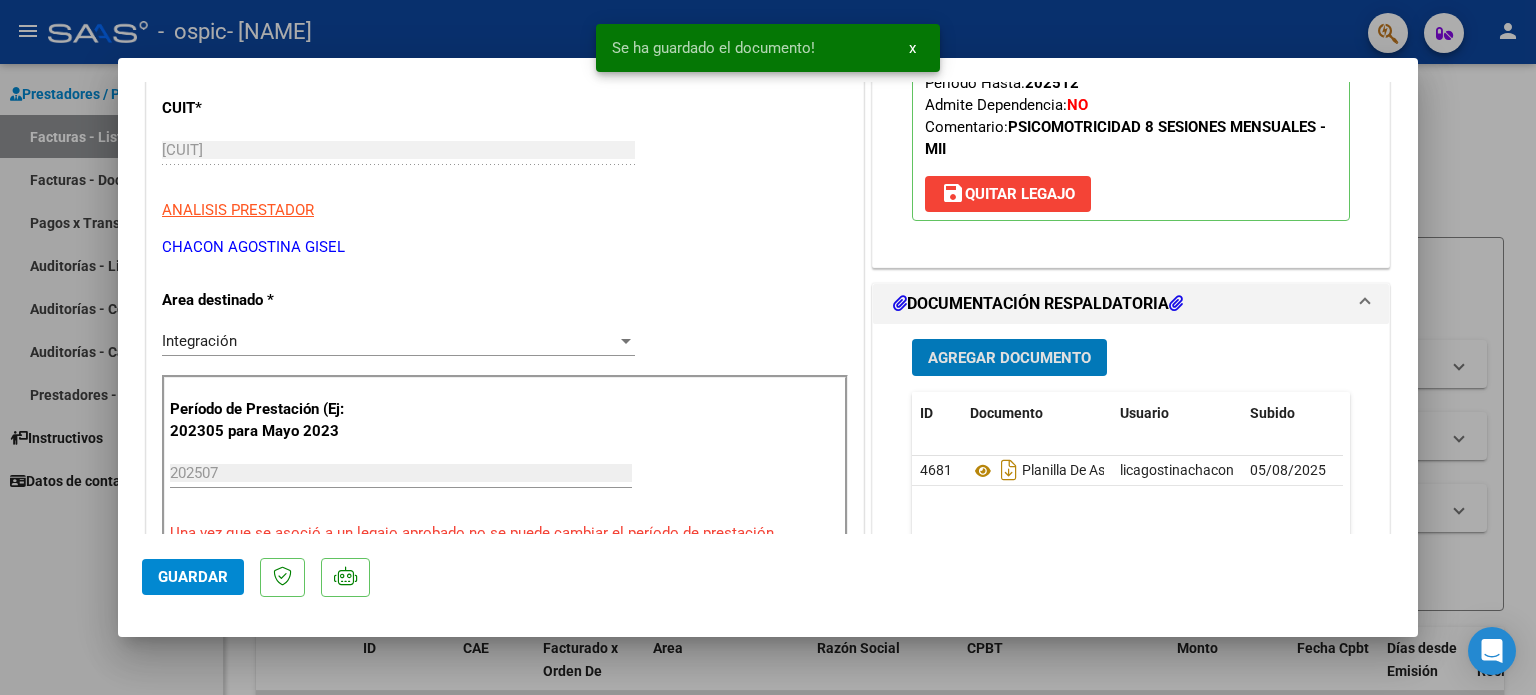 click on "Guardar" 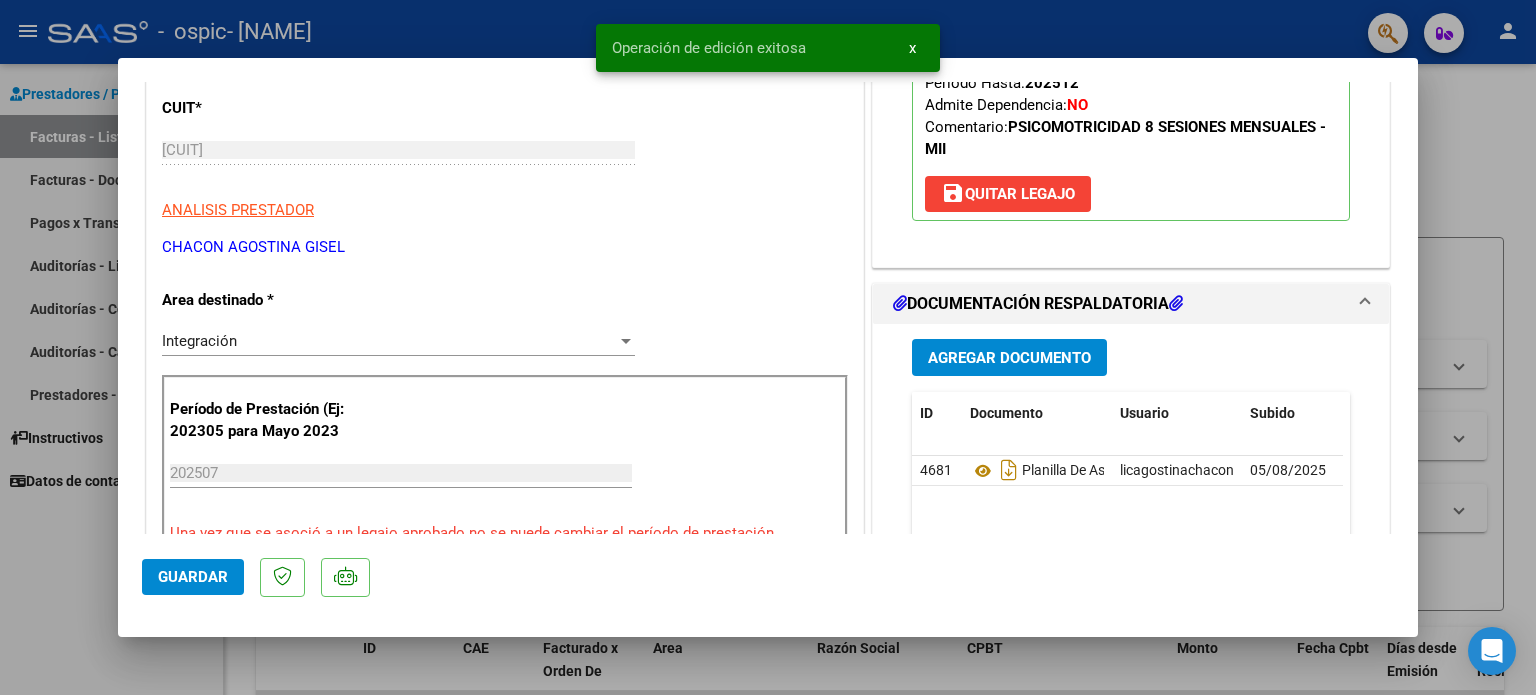 click at bounding box center [768, 347] 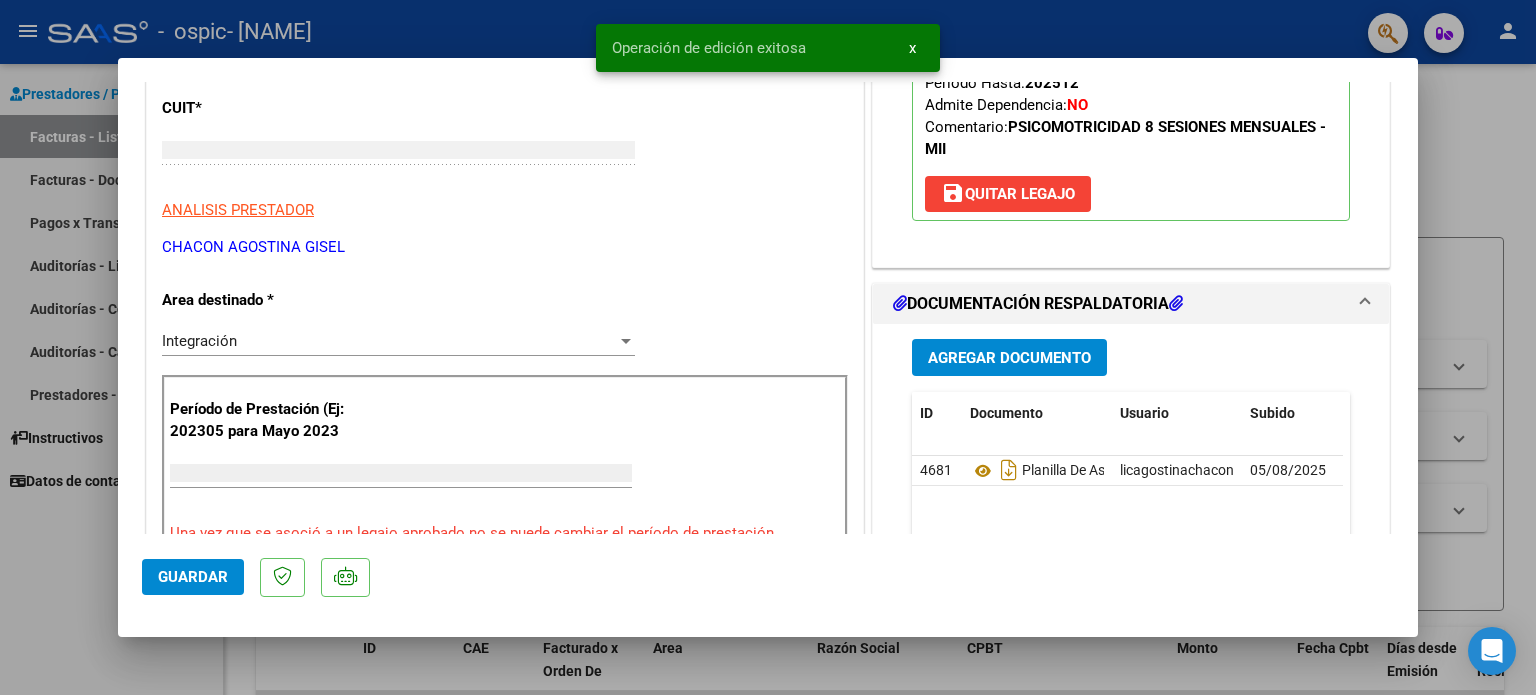 scroll, scrollTop: 0, scrollLeft: 0, axis: both 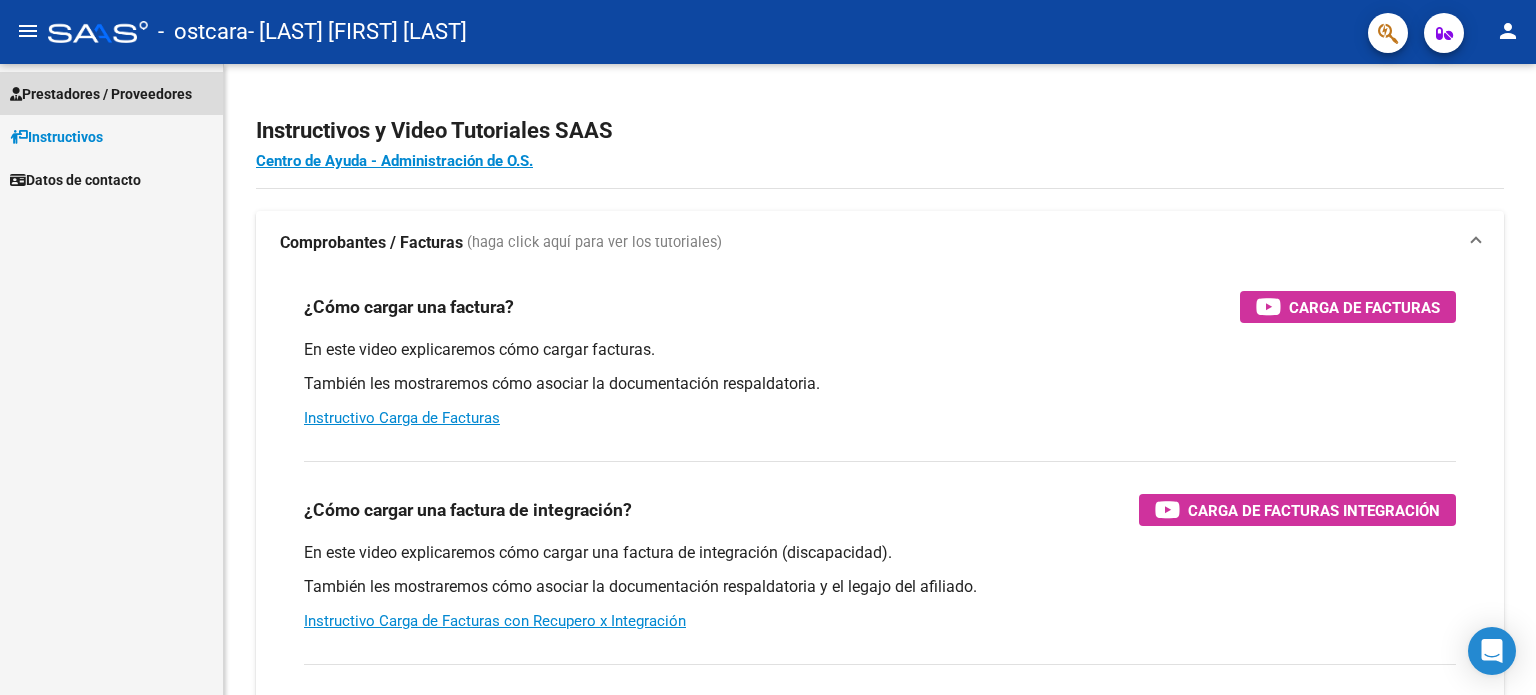click on "Prestadores / Proveedores" at bounding box center [101, 94] 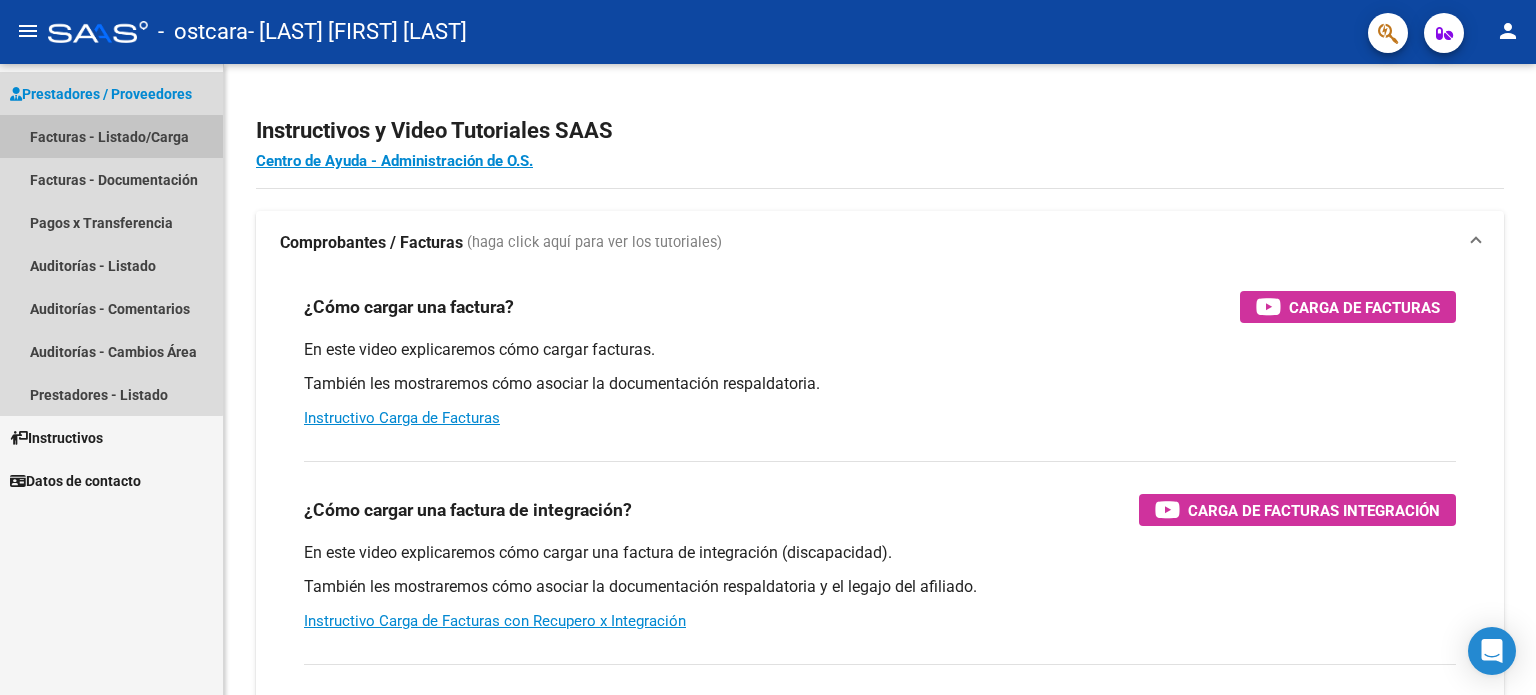 click on "Facturas - Listado/Carga" at bounding box center (111, 136) 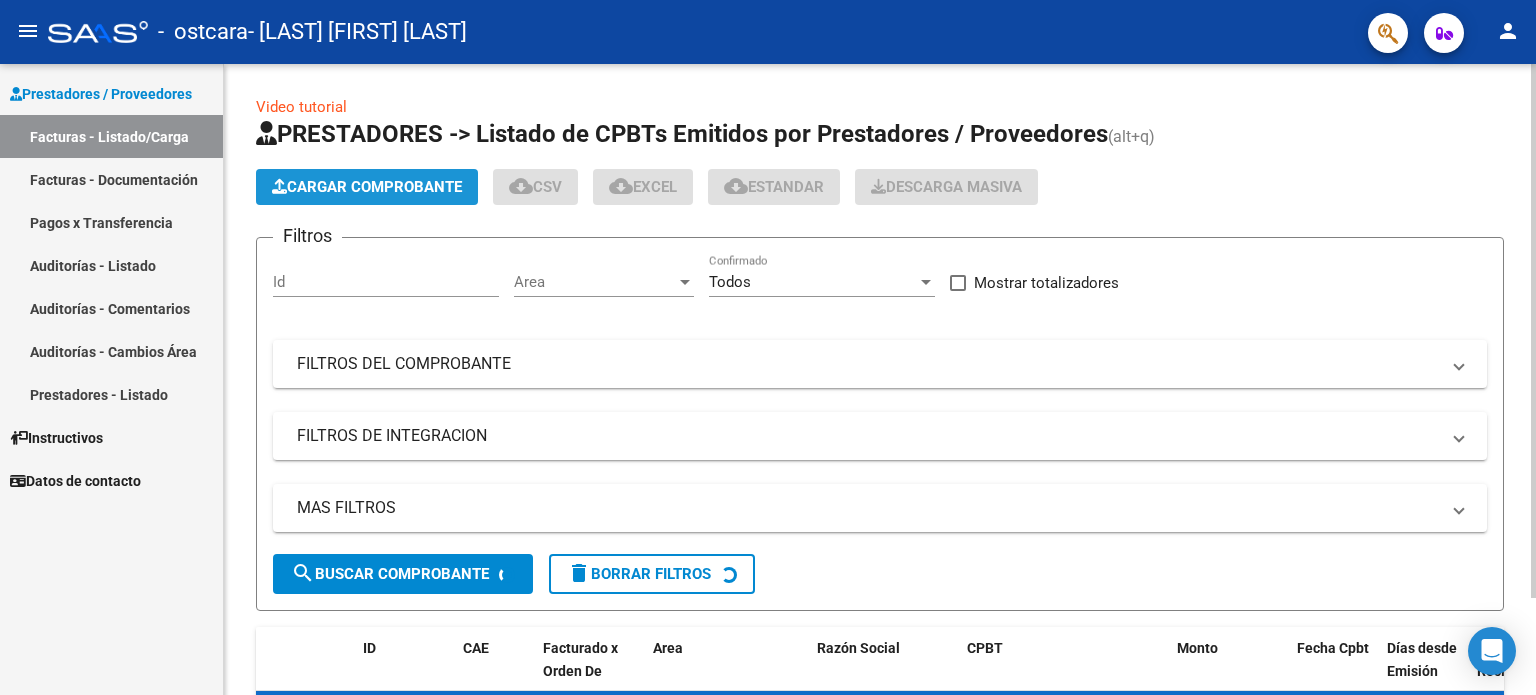 click on "Cargar Comprobante" 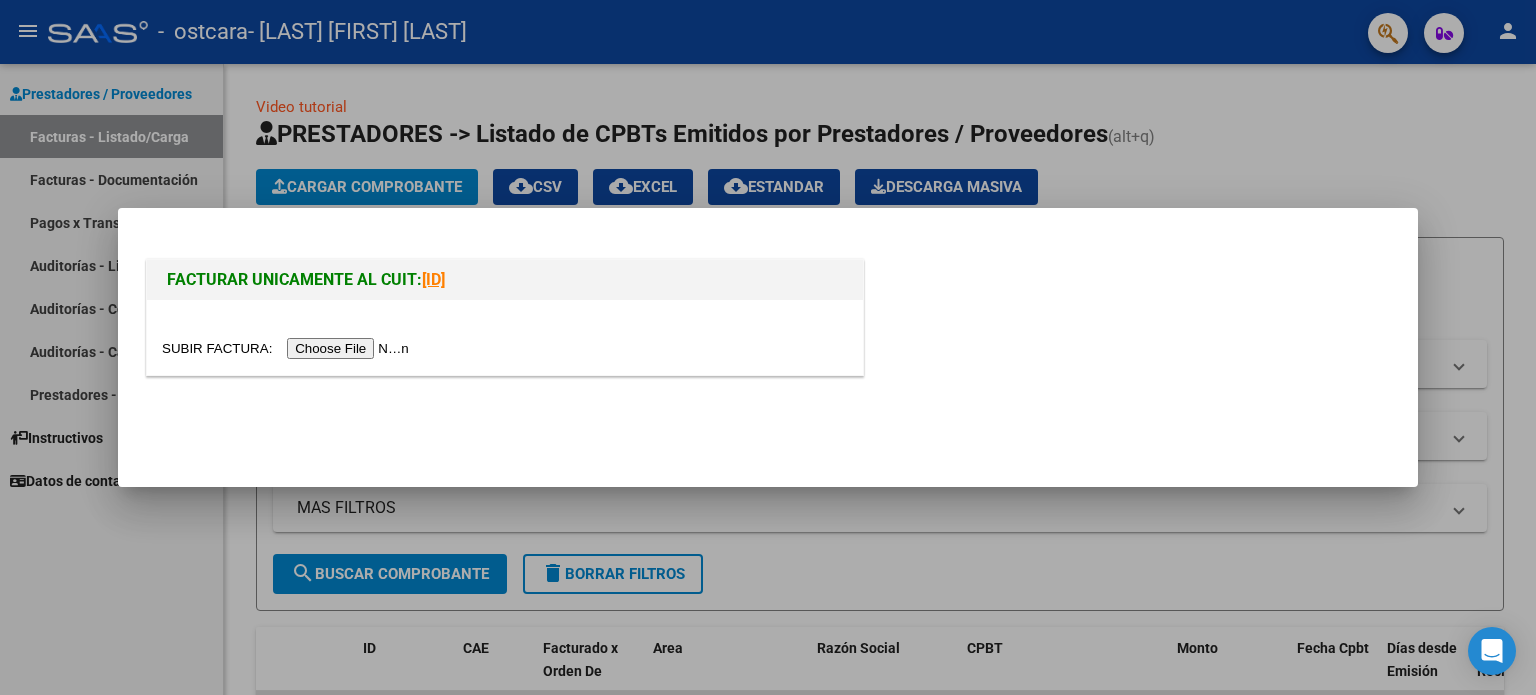 click at bounding box center [288, 348] 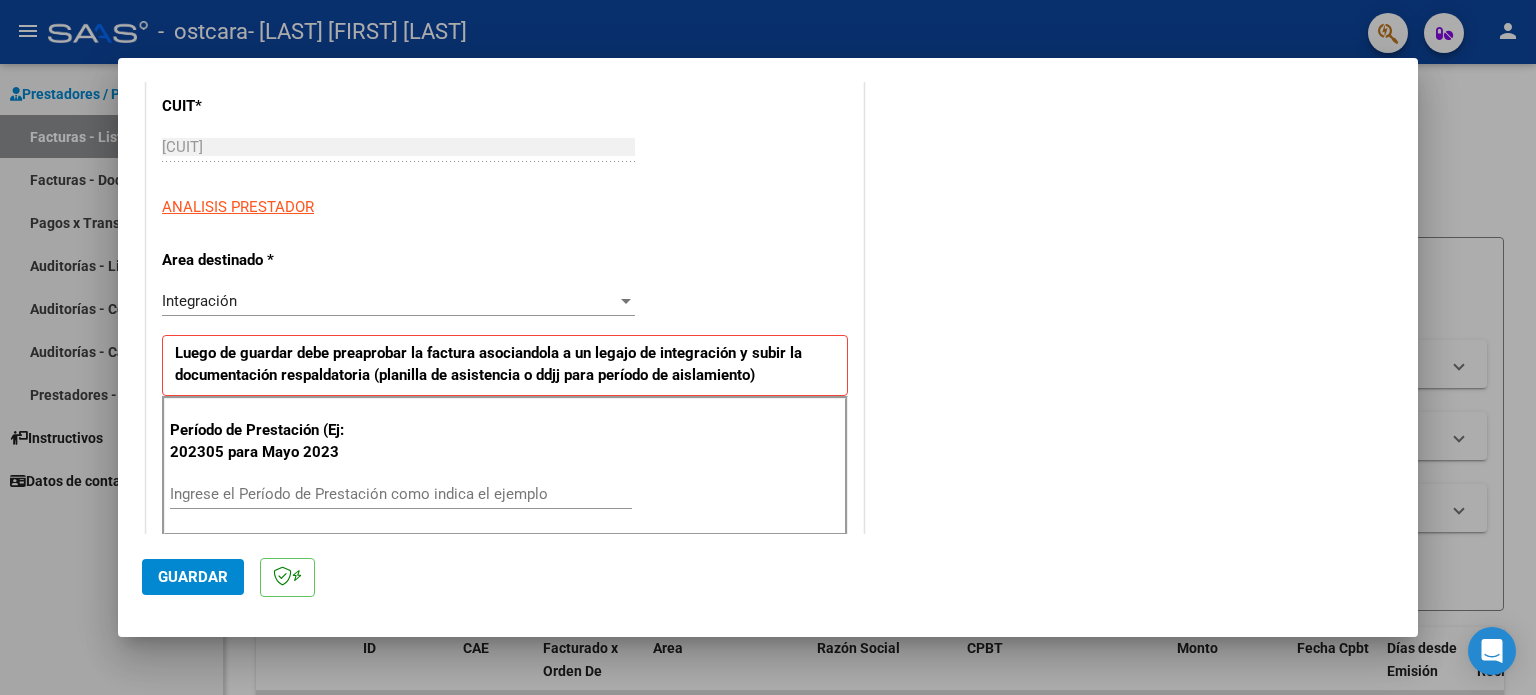 scroll, scrollTop: 321, scrollLeft: 0, axis: vertical 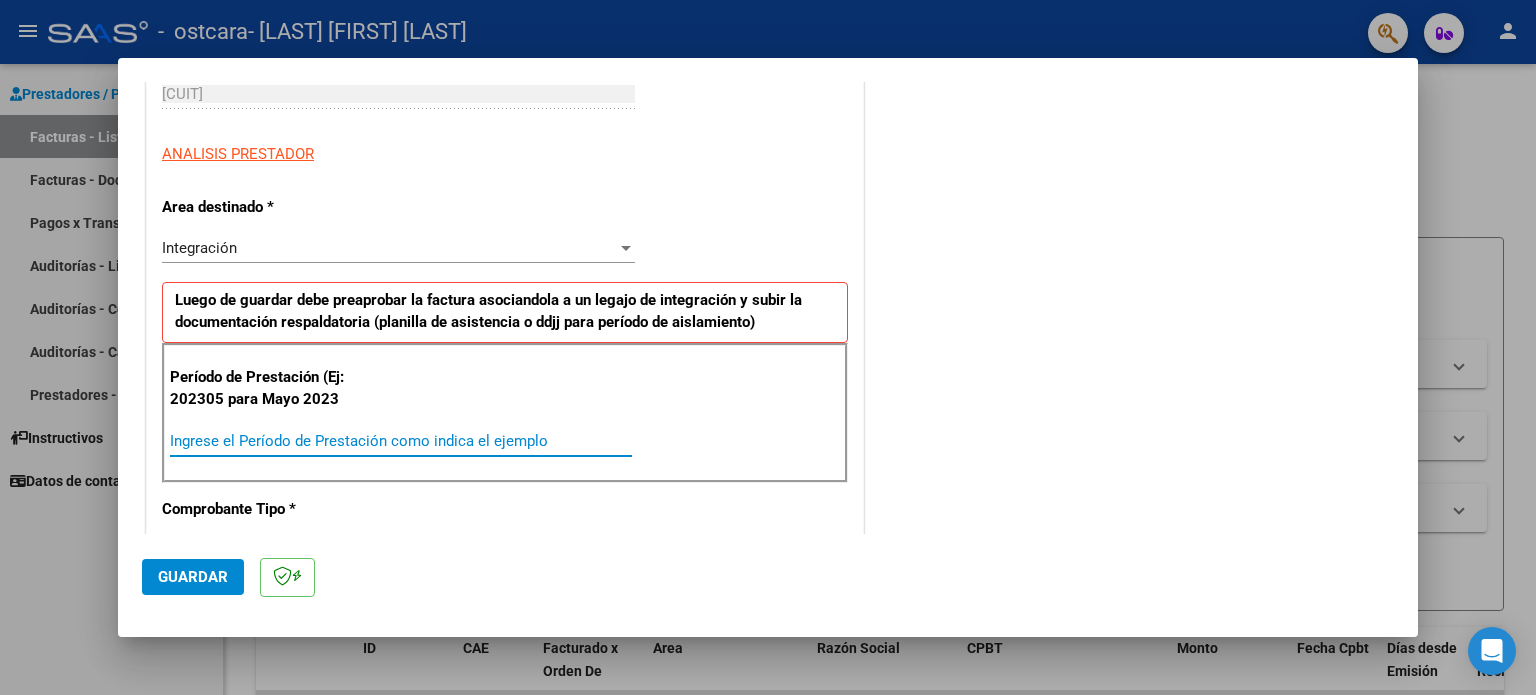 click on "Ingrese el Período de Prestación como indica el ejemplo" at bounding box center (401, 441) 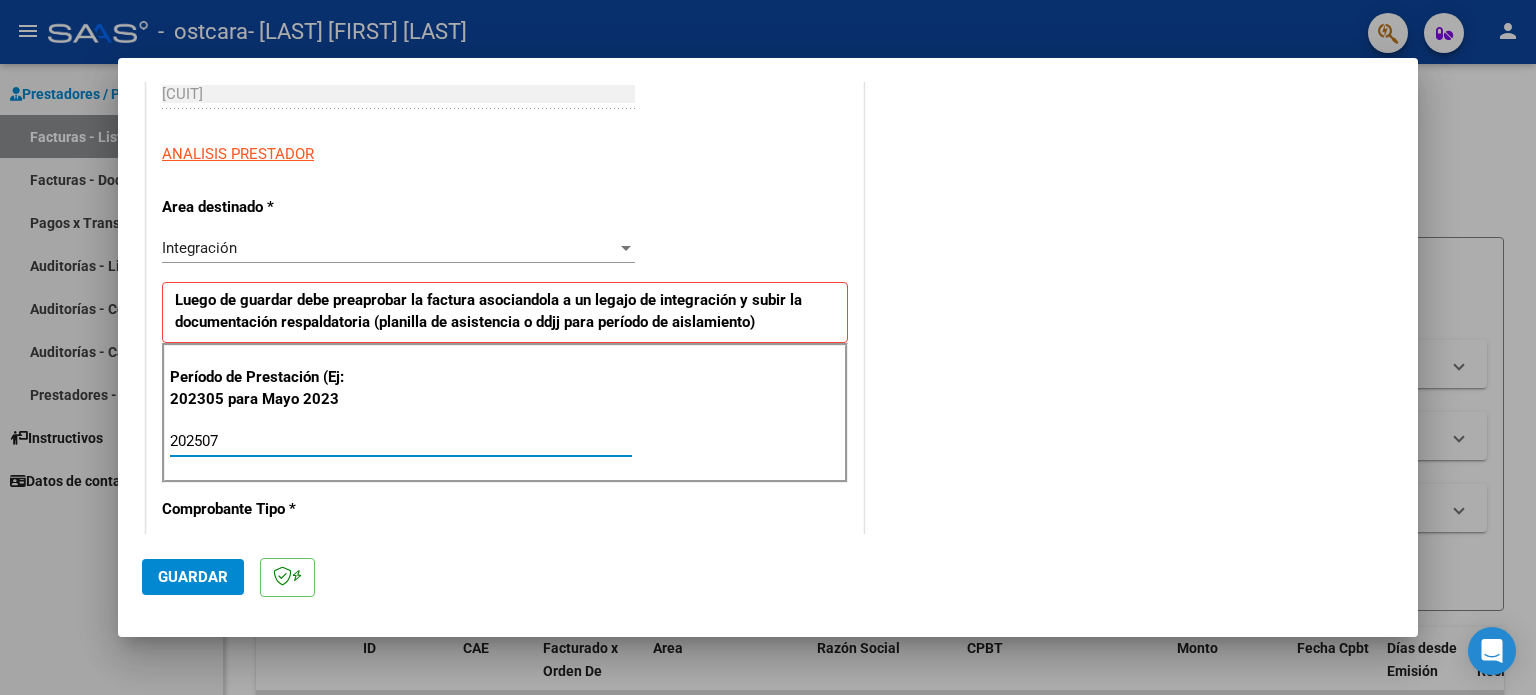 type on "202507" 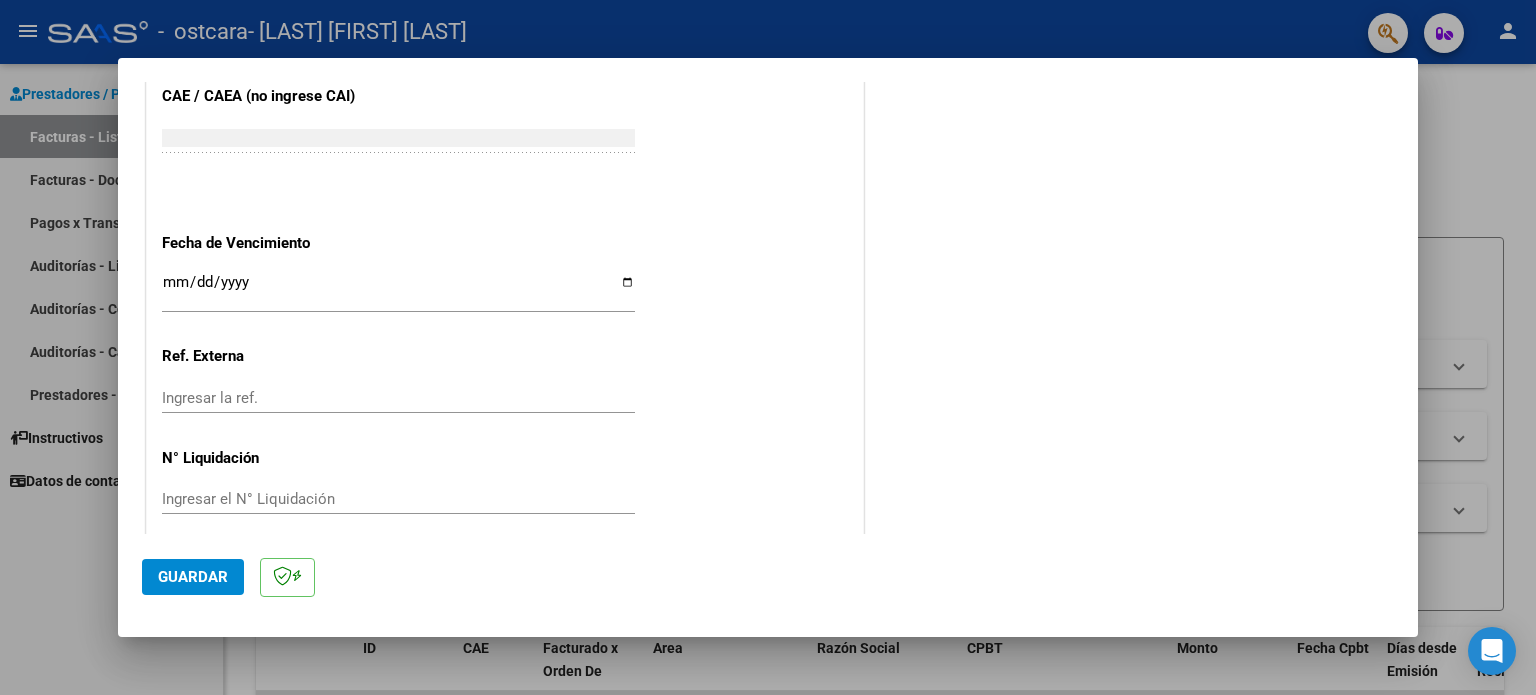 scroll, scrollTop: 1268, scrollLeft: 0, axis: vertical 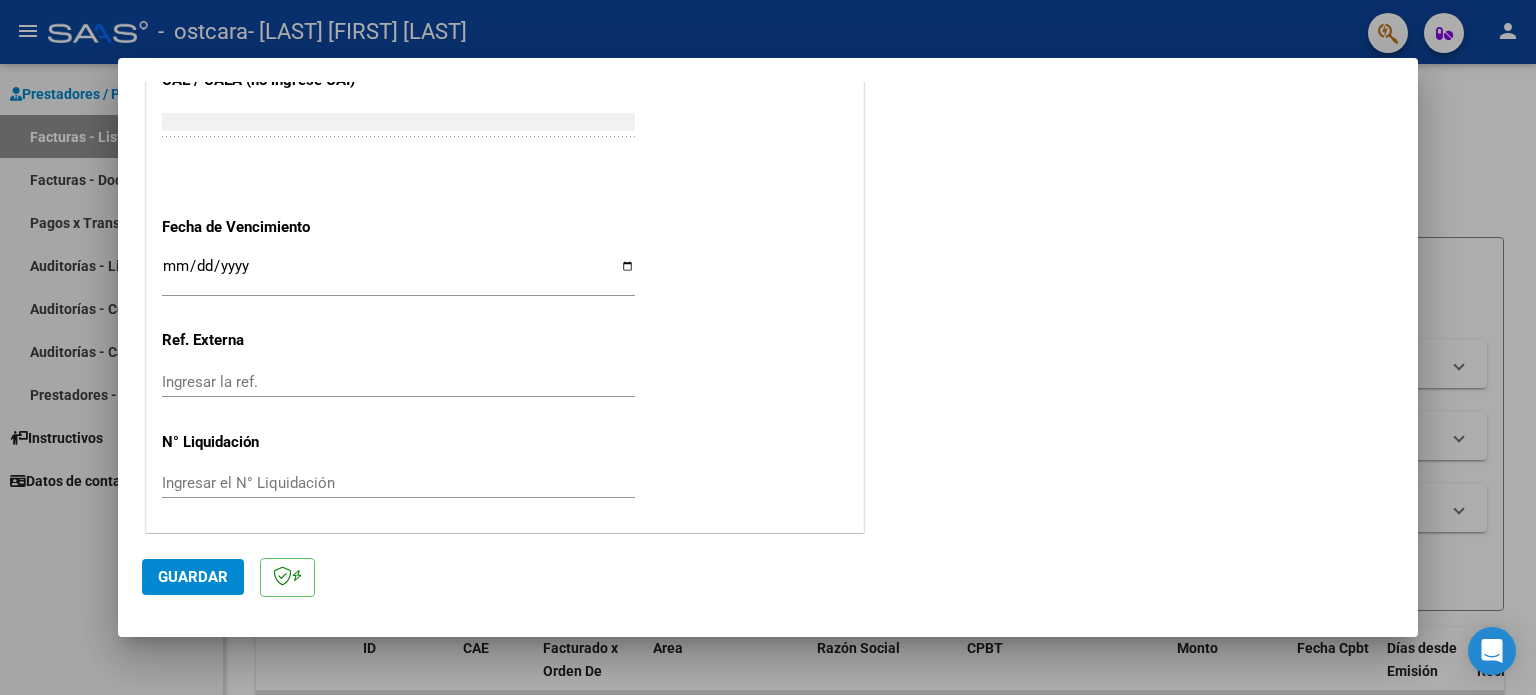 click on "Guardar" 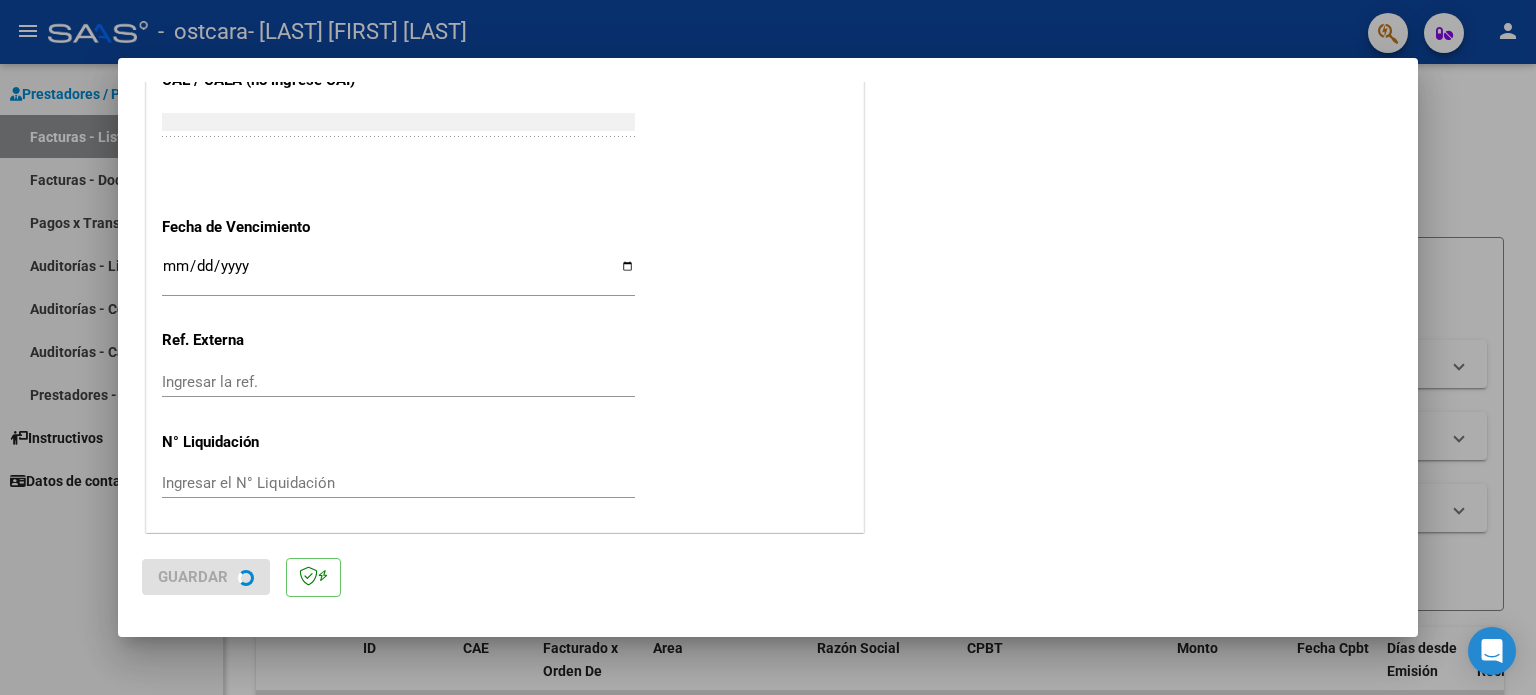 scroll, scrollTop: 0, scrollLeft: 0, axis: both 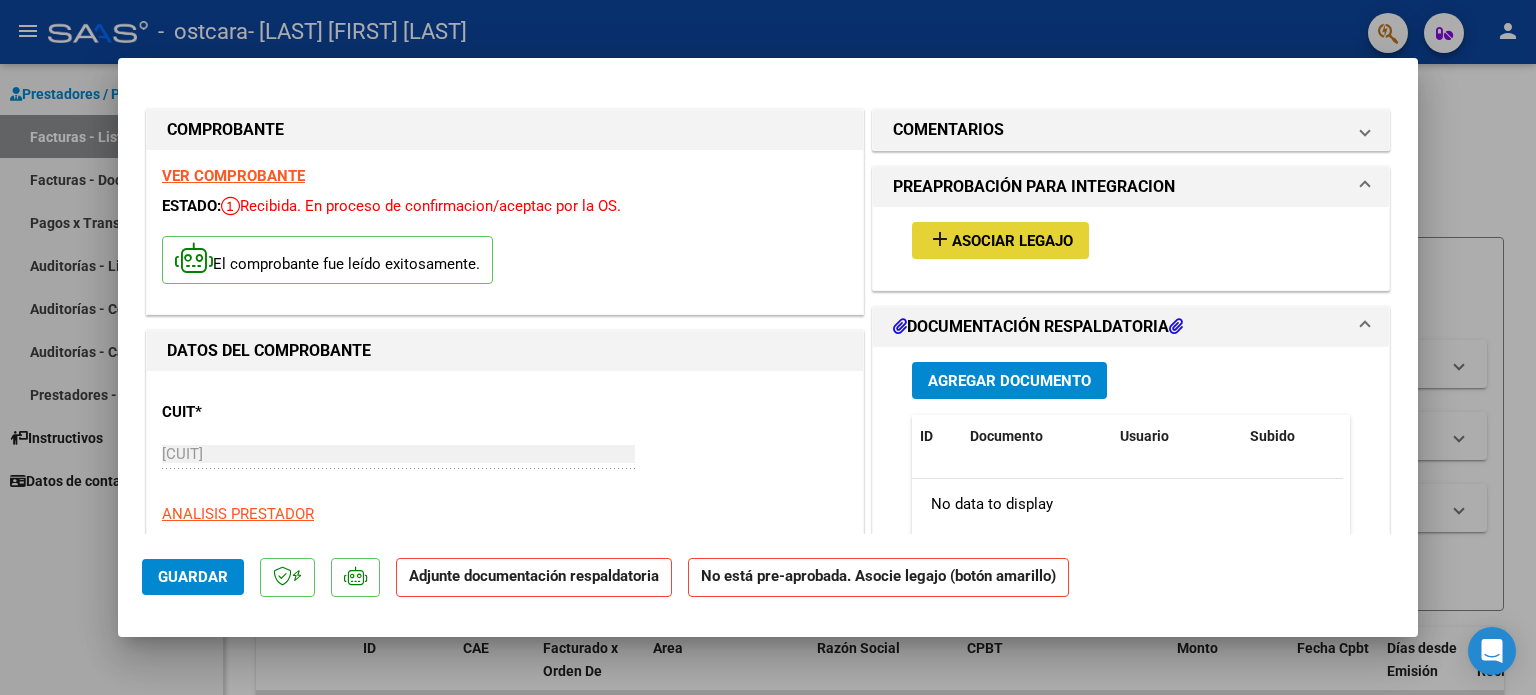 click on "add Asociar Legajo" at bounding box center [1000, 240] 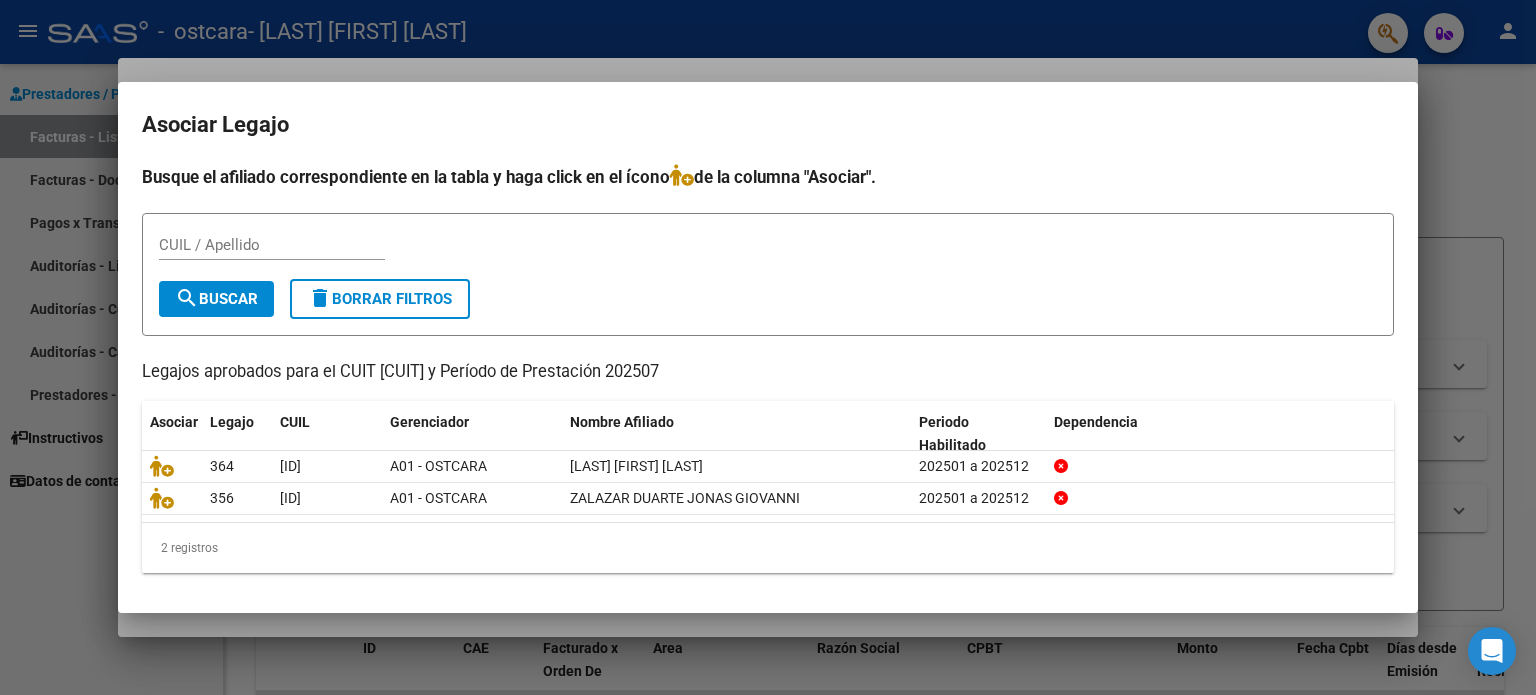click at bounding box center (768, 347) 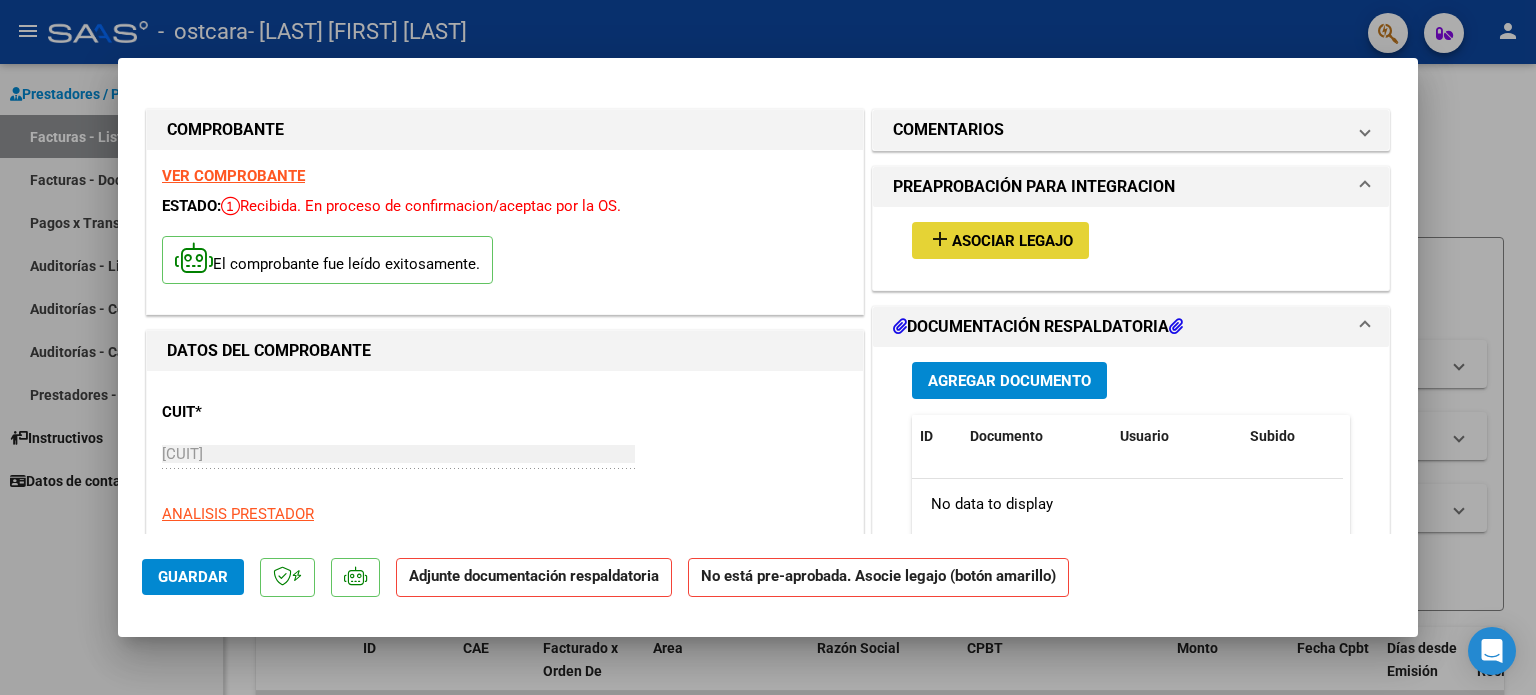 click on "Asociar Legajo" at bounding box center (1012, 241) 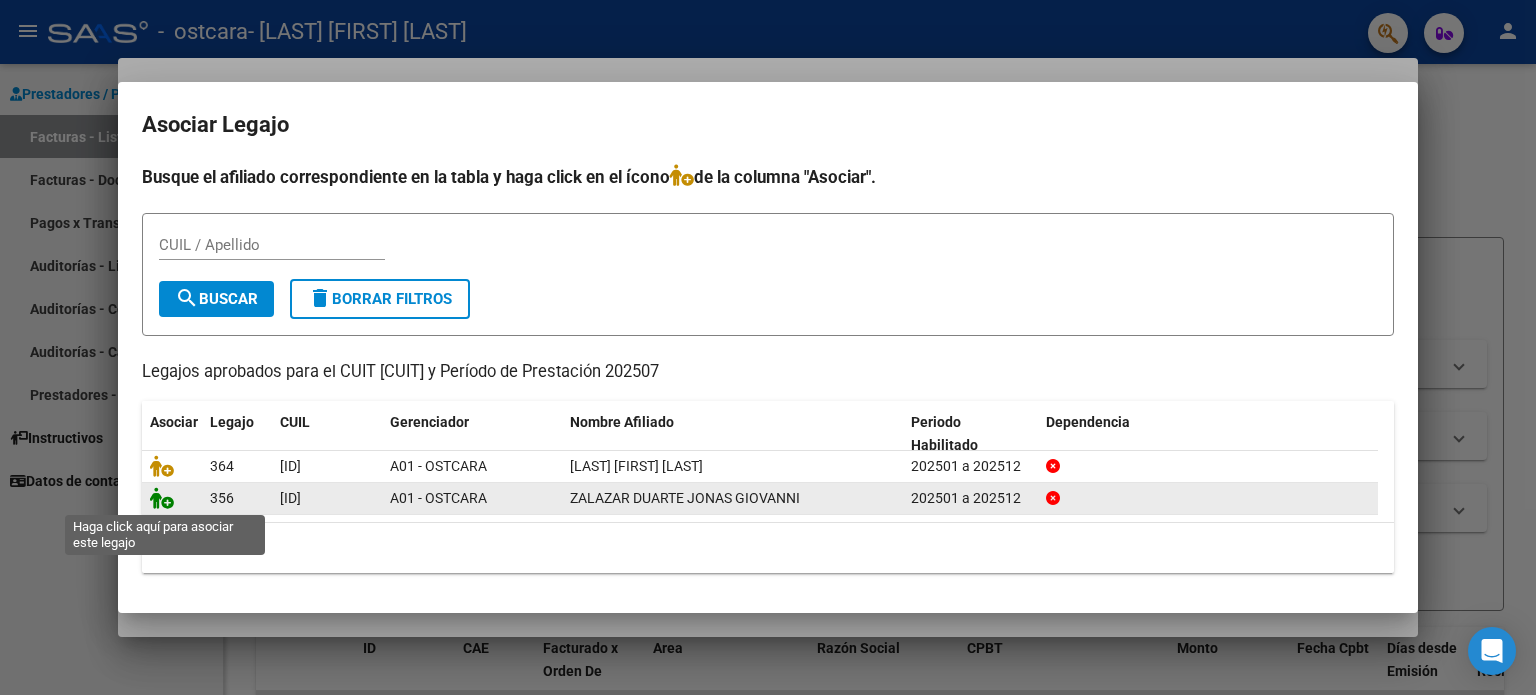 click 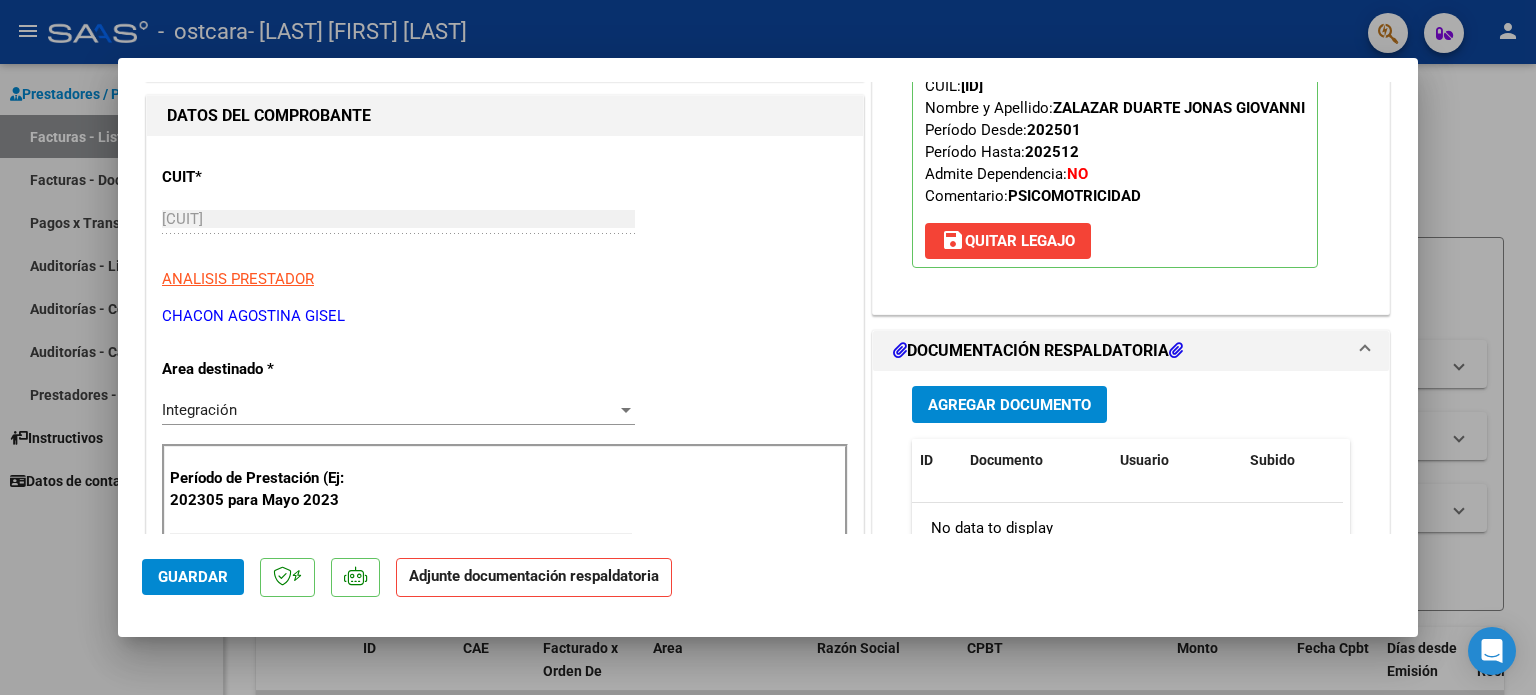 scroll, scrollTop: 320, scrollLeft: 0, axis: vertical 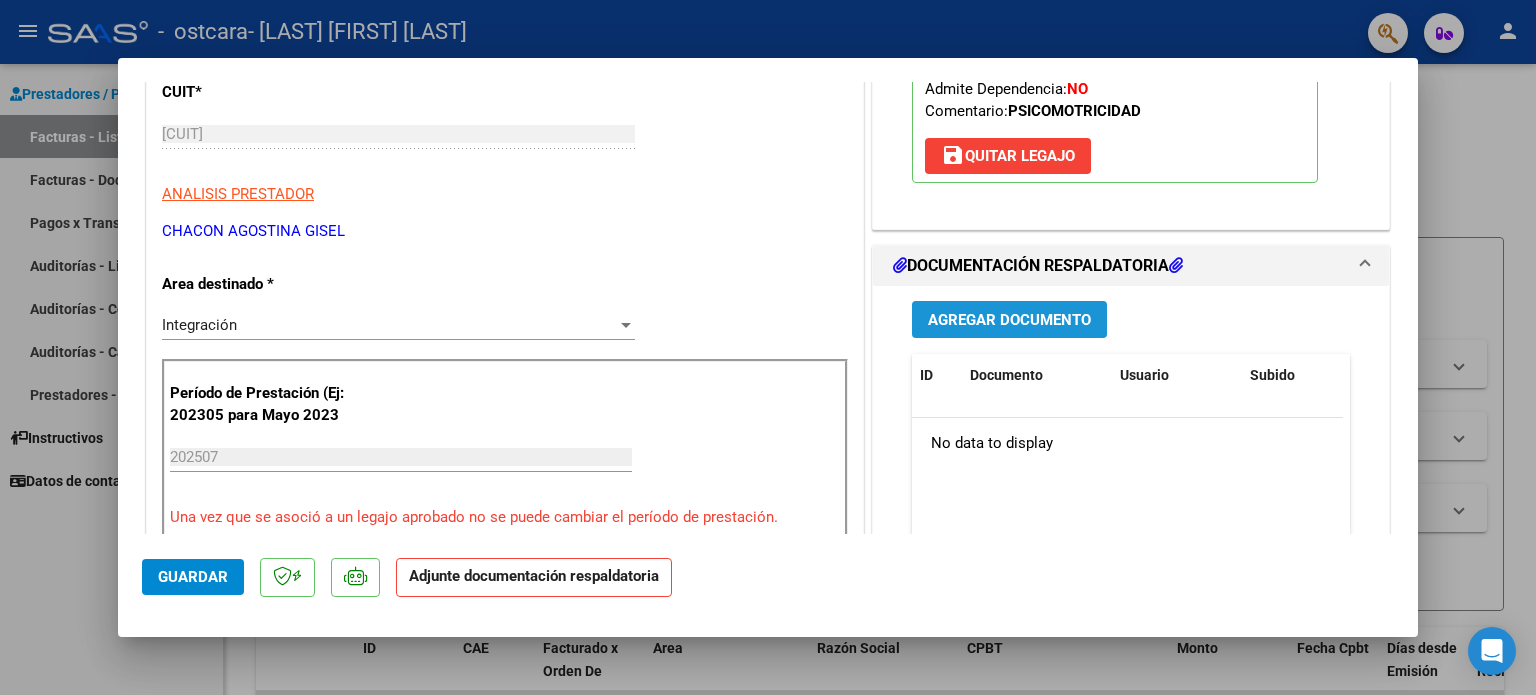 click on "Agregar Documento" at bounding box center [1009, 320] 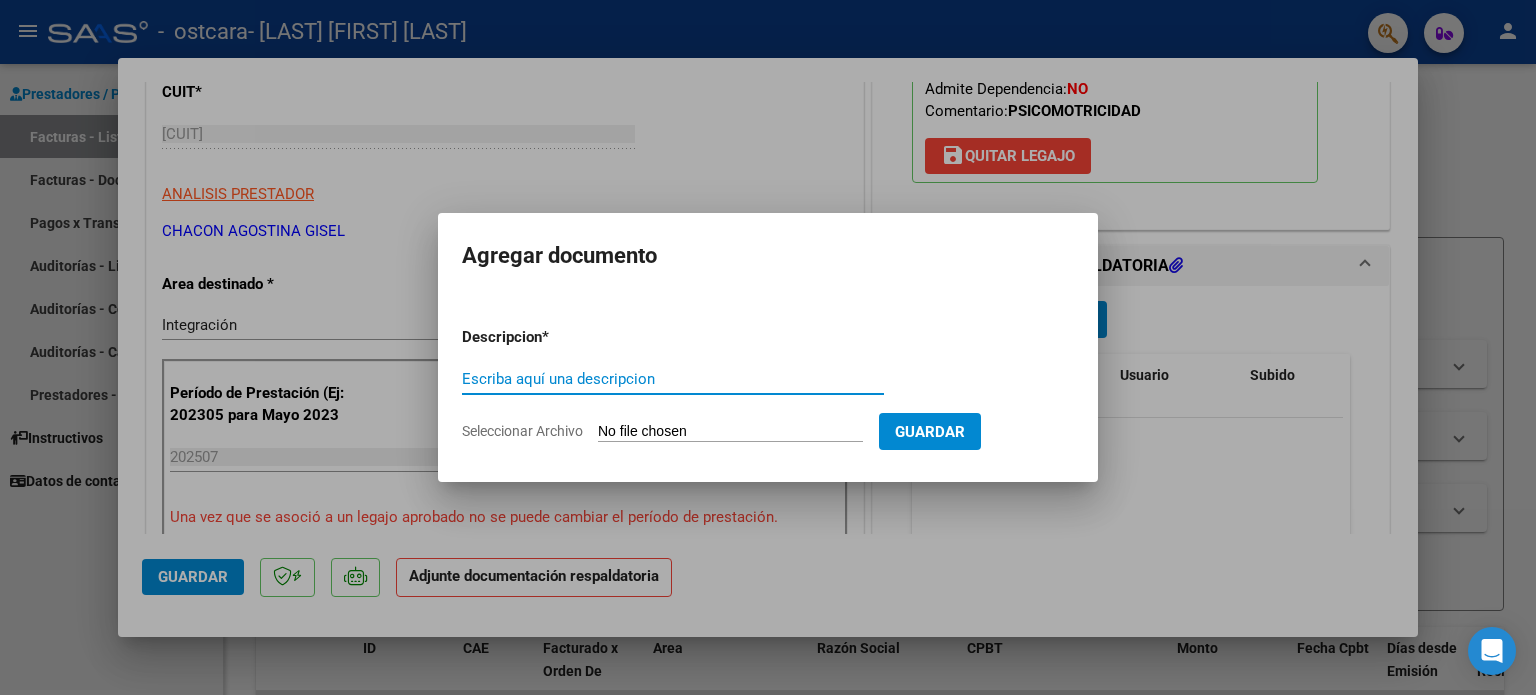 click on "Escriba aquí una descripcion" at bounding box center (673, 379) 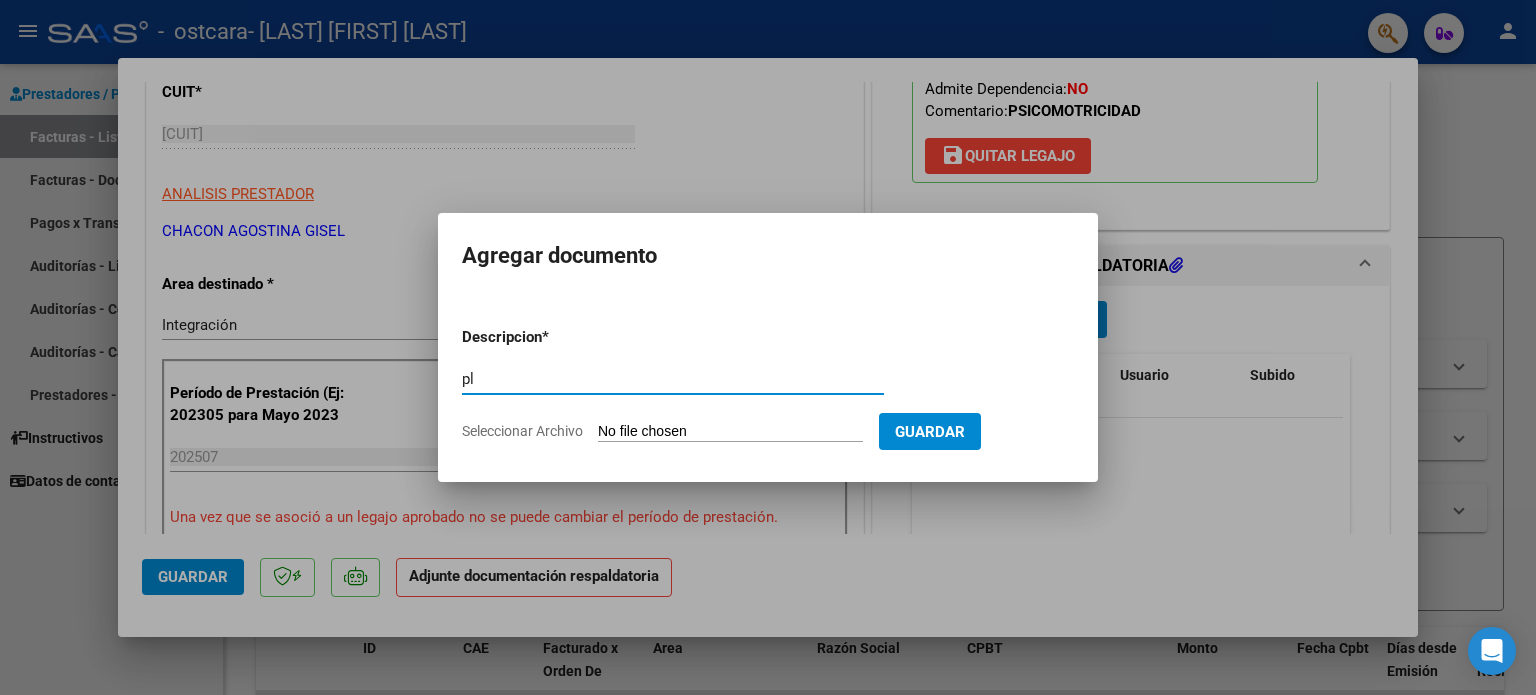 type on "p" 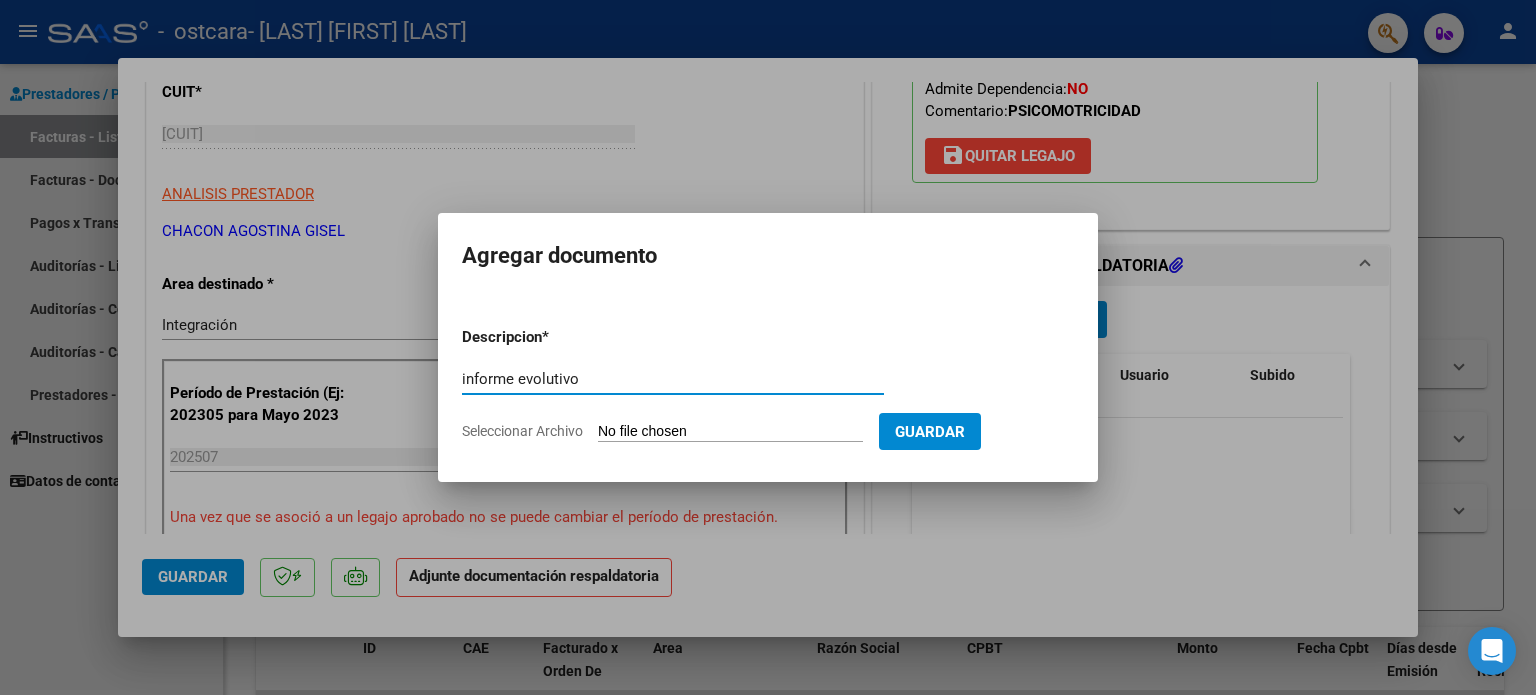 type on "informe evolutivo" 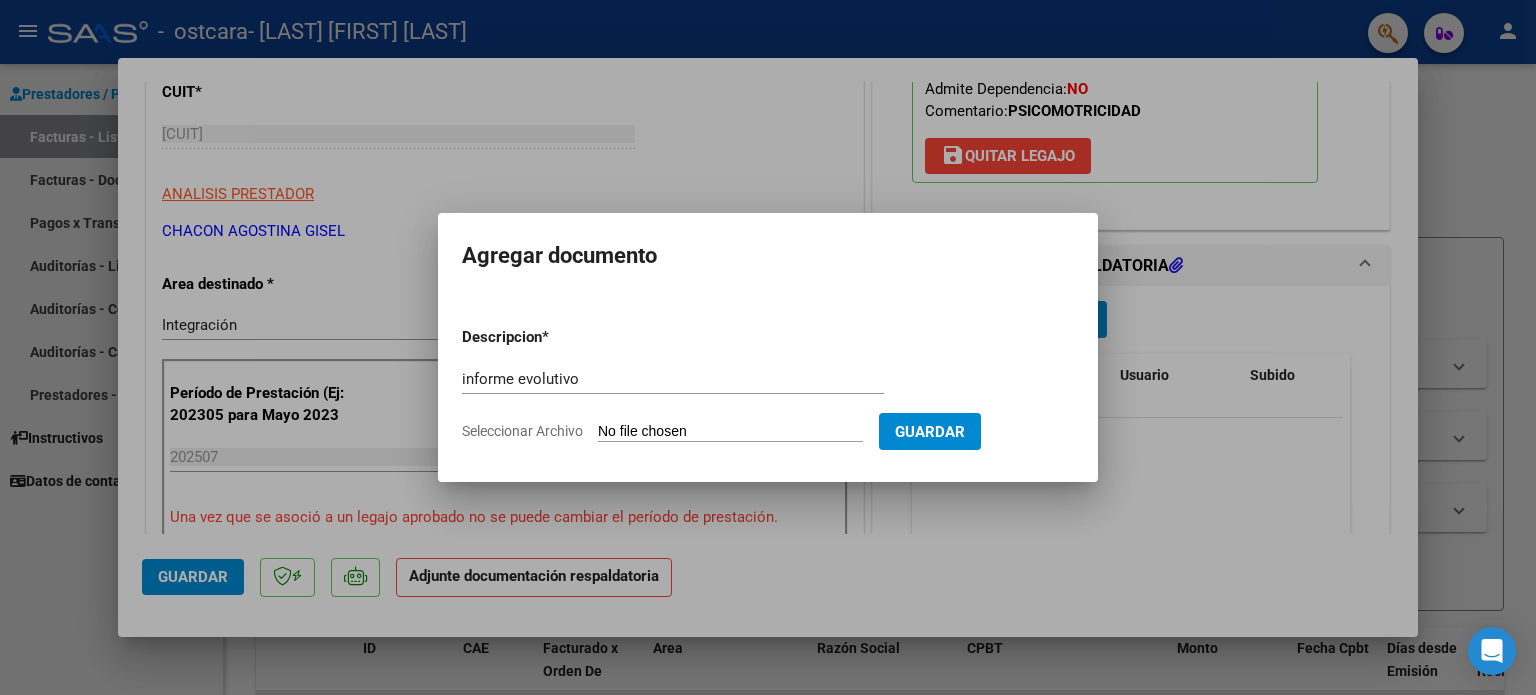 click on "Seleccionar Archivo" at bounding box center [730, 432] 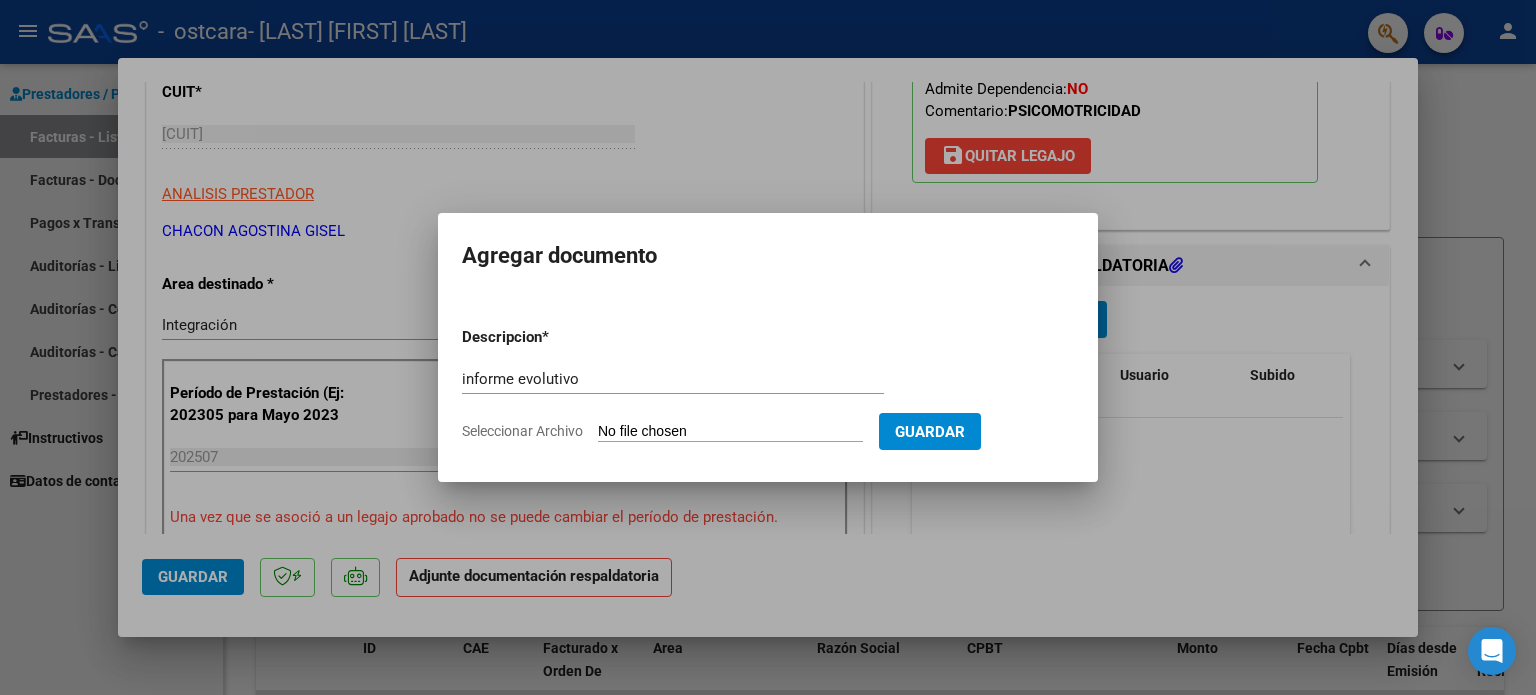 type on "C:\fakepath\informe_evolutivo [FIRST] [LAST] .pdf" 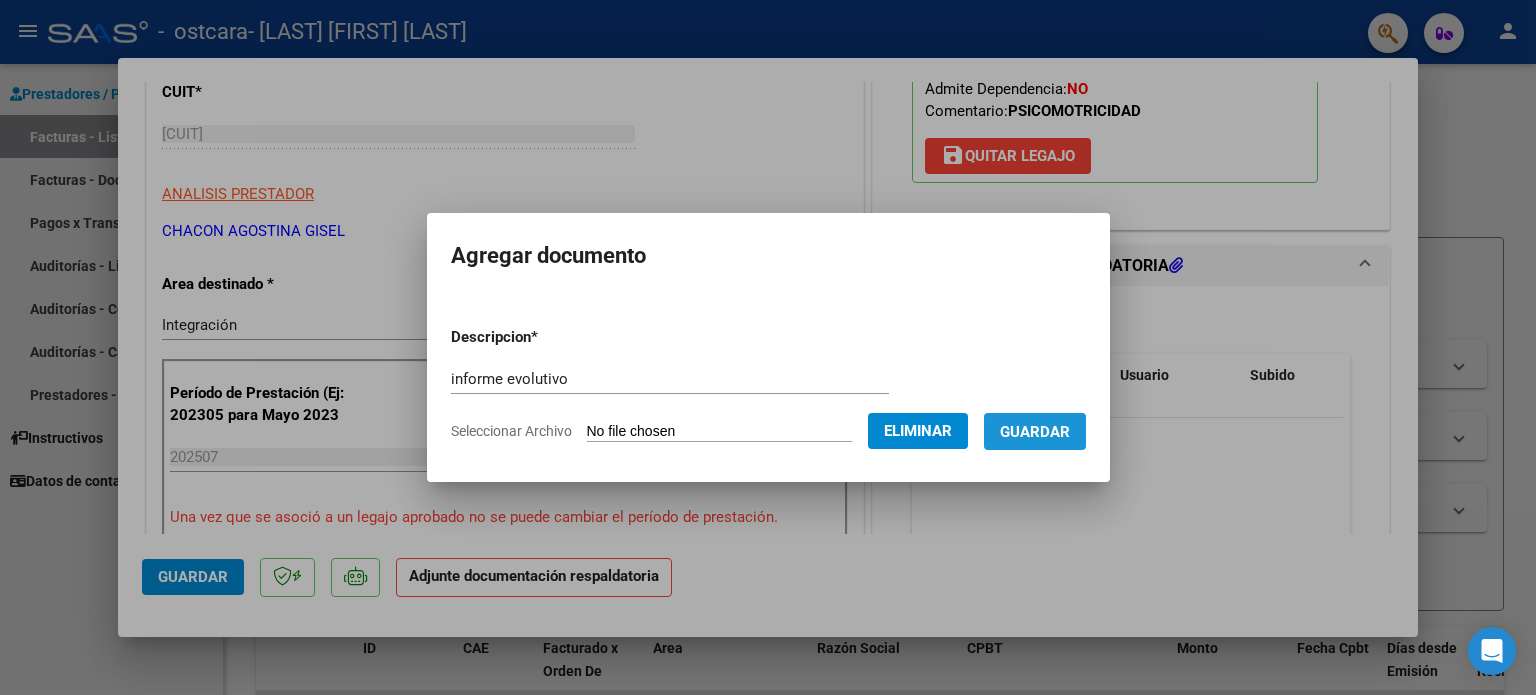 click on "Guardar" at bounding box center (1035, 432) 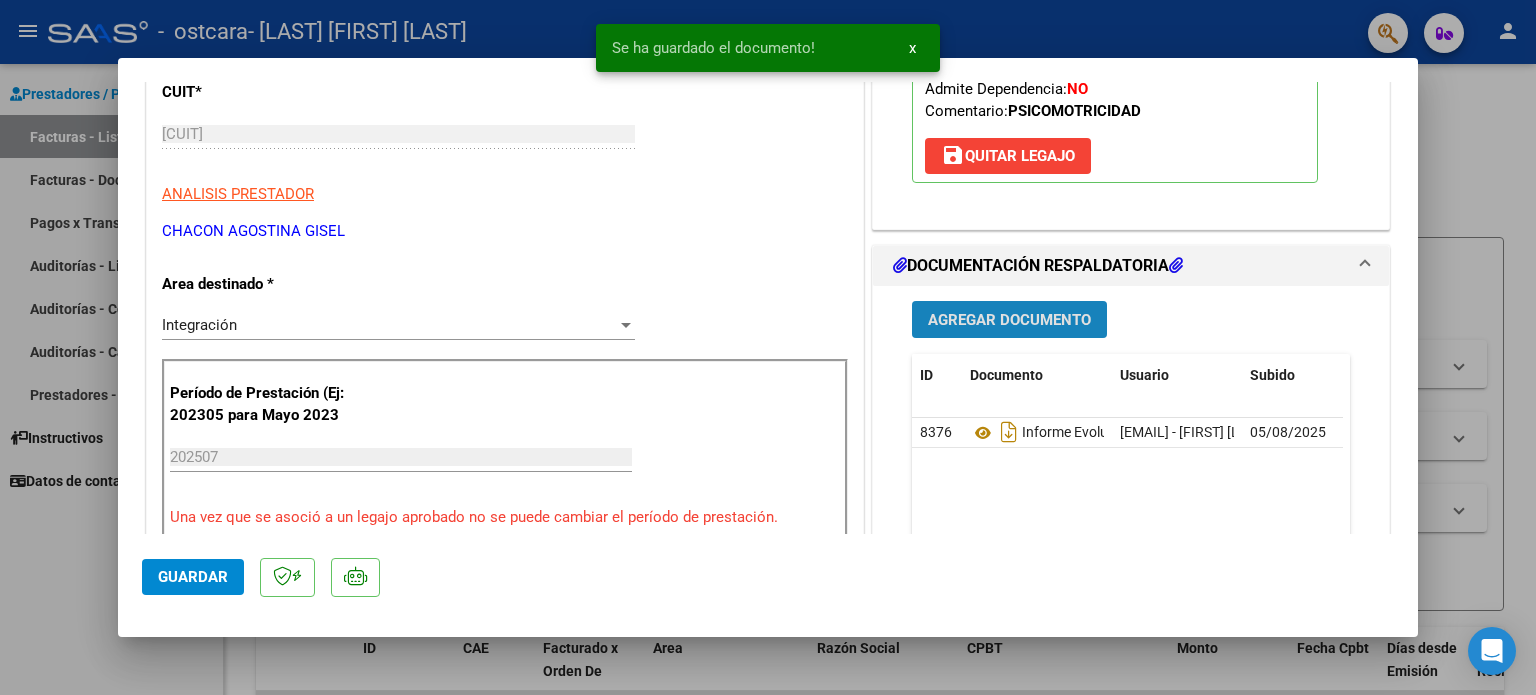 click on "Agregar Documento" at bounding box center [1009, 320] 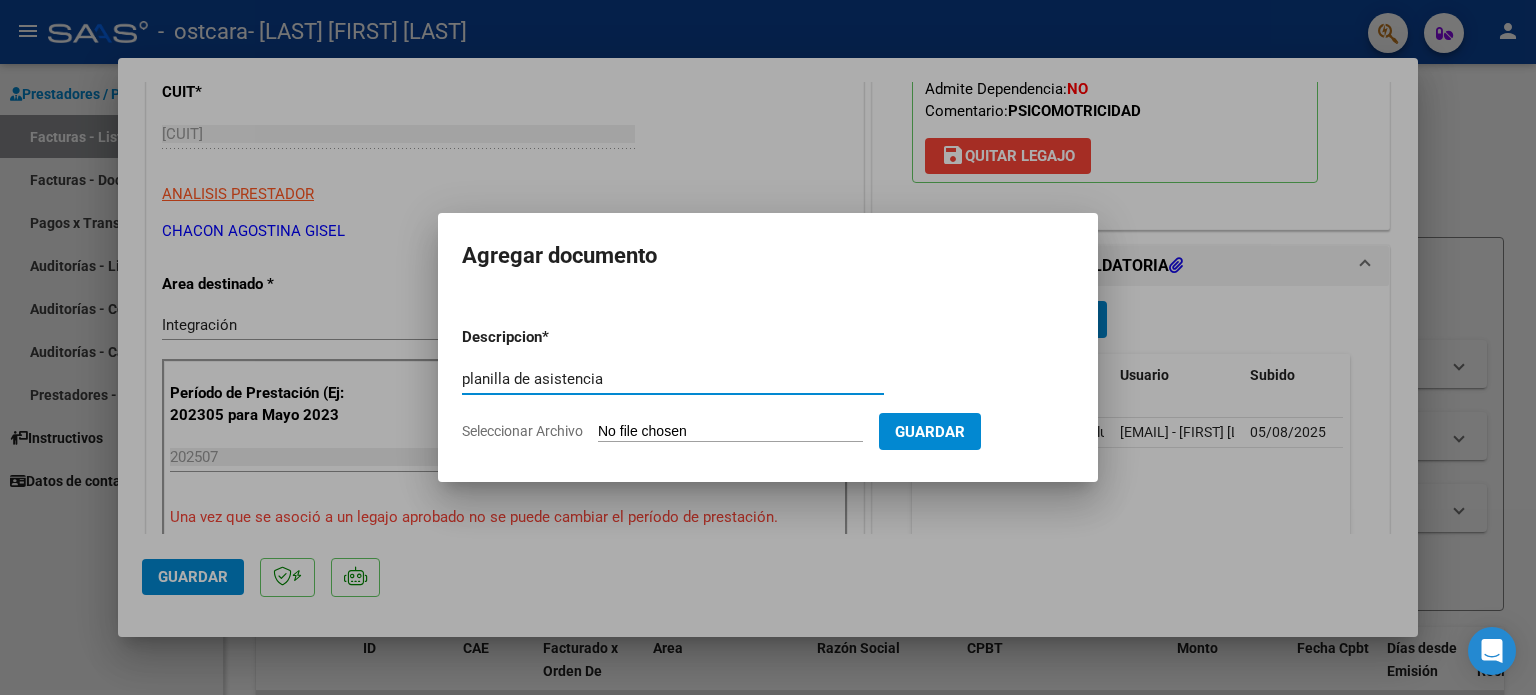 type on "planilla de asistencia" 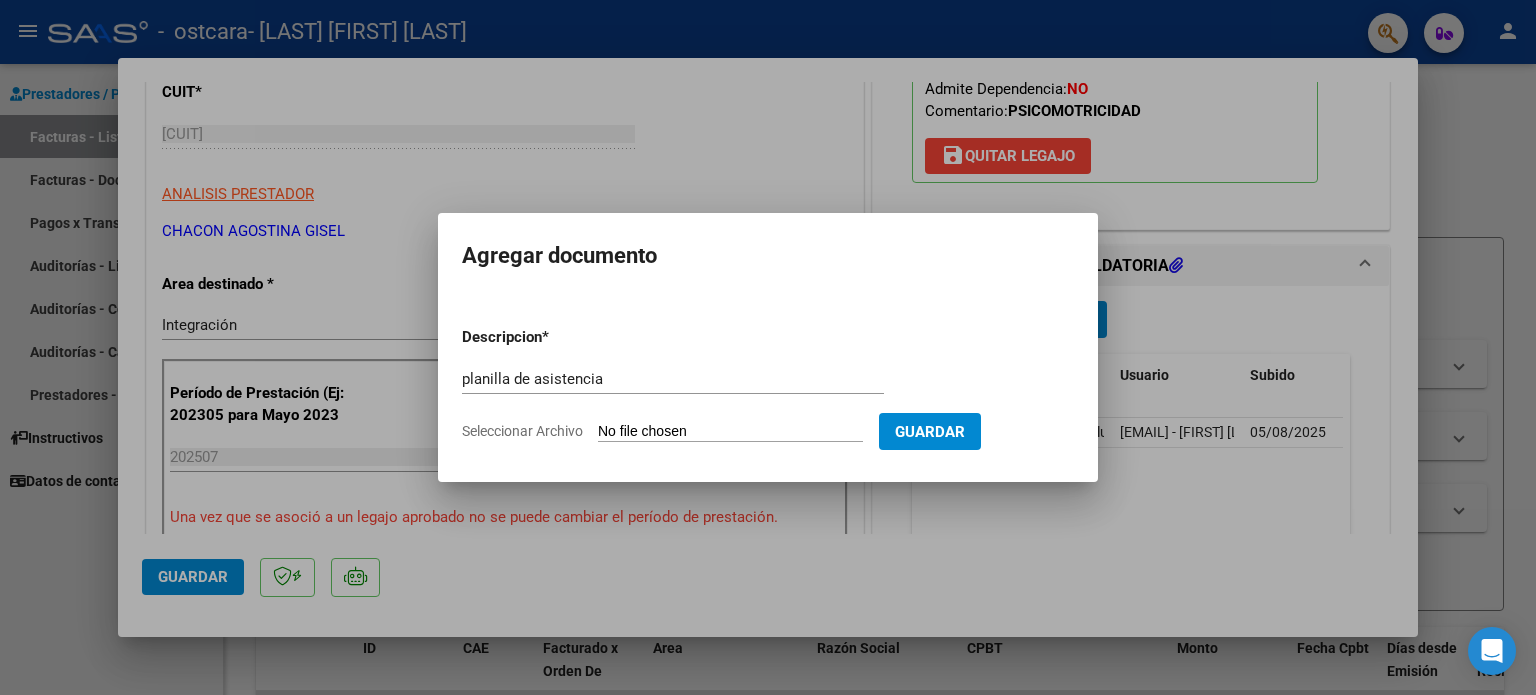 click on "Seleccionar Archivo" at bounding box center (730, 432) 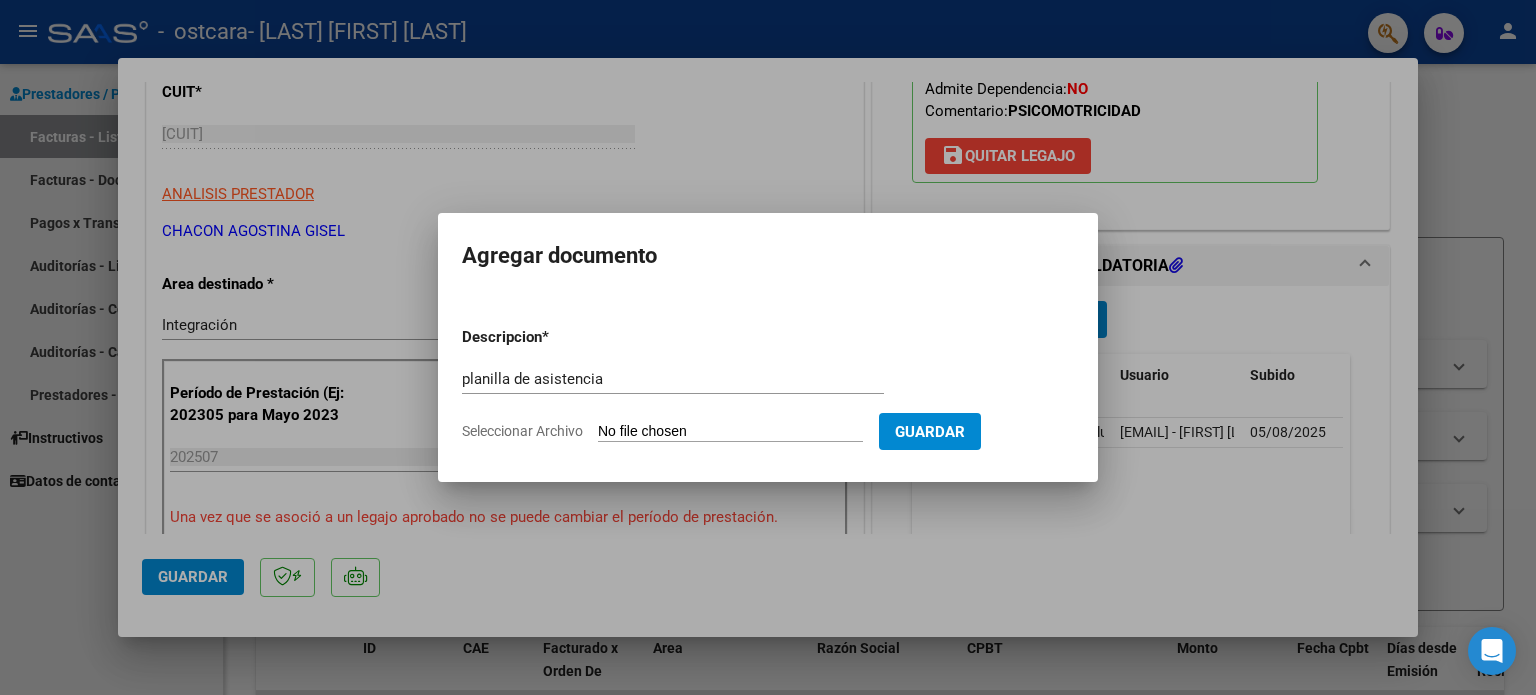 type on "C:\fakepath\planilla de asistencia [FIRST] [LAST].pdf" 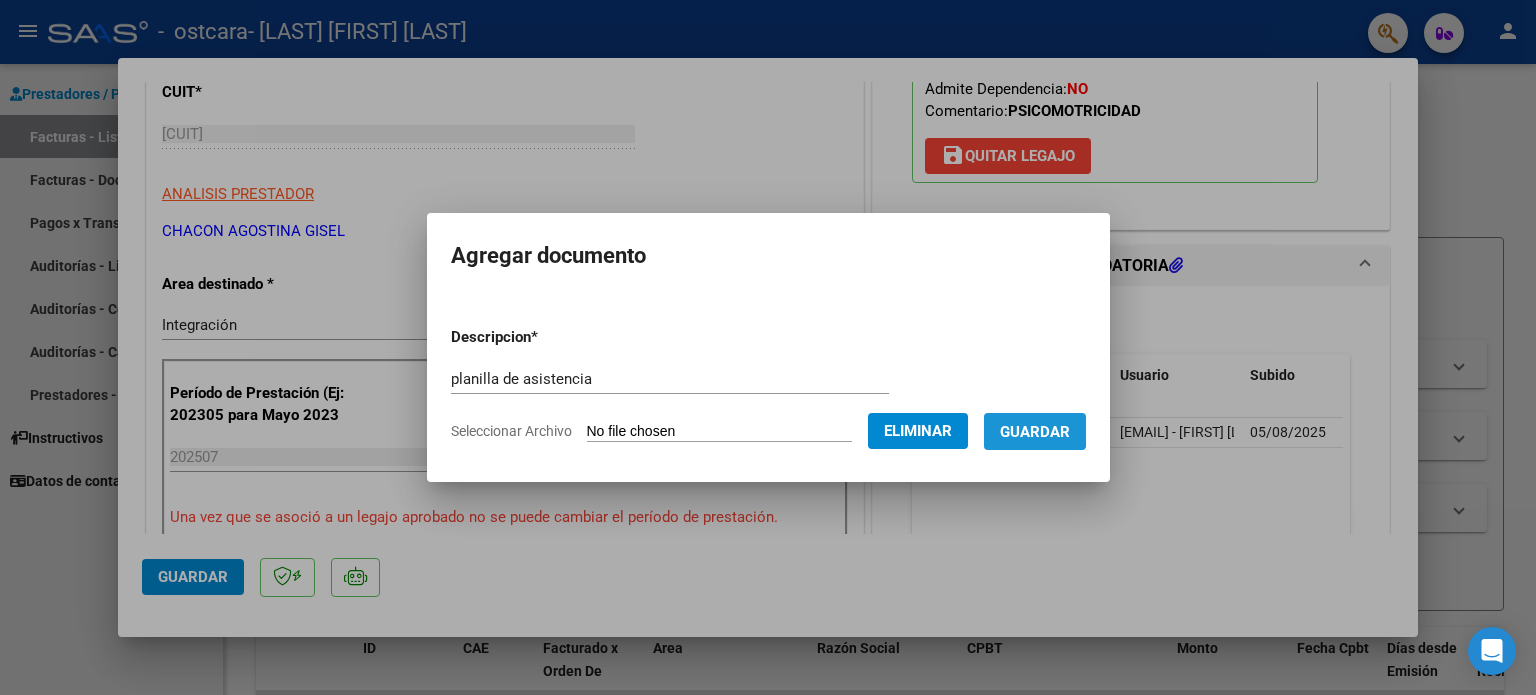 click on "Guardar" at bounding box center (1035, 432) 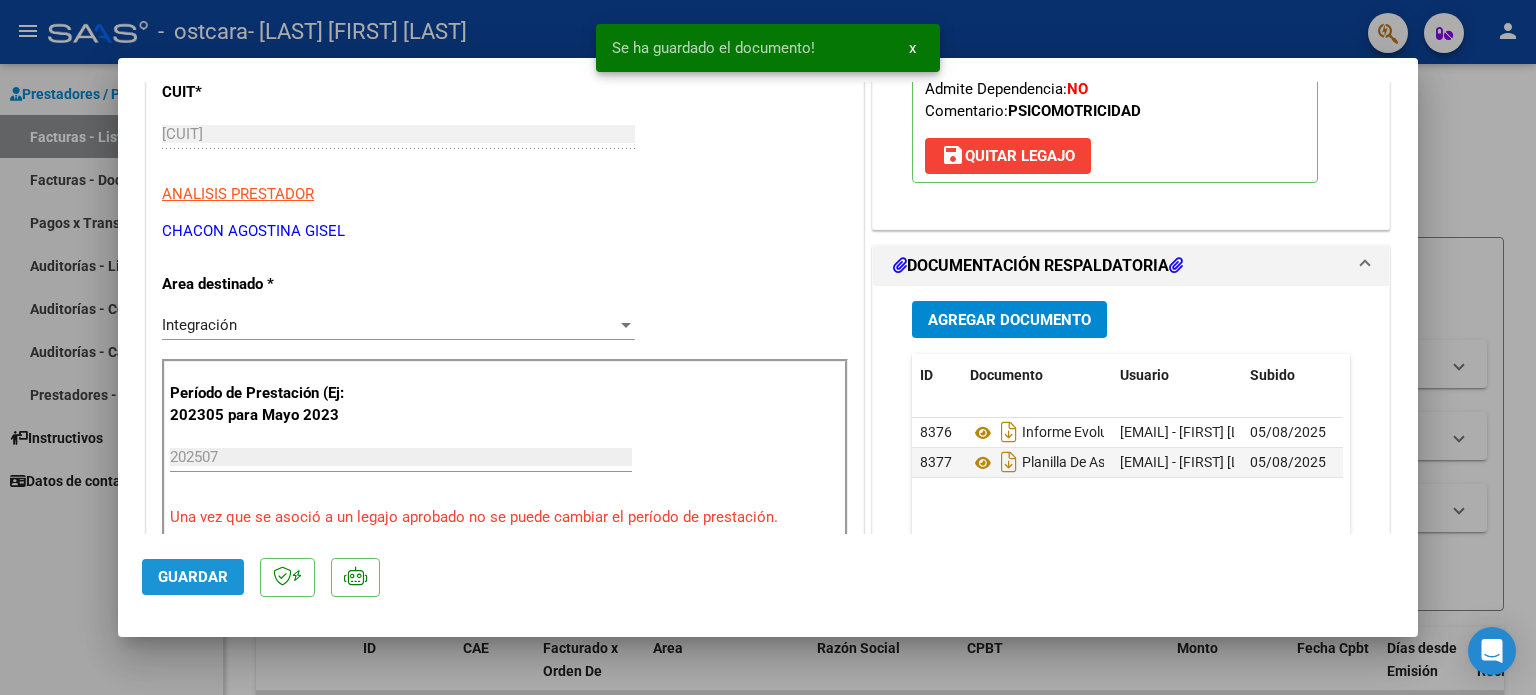 click on "Guardar" 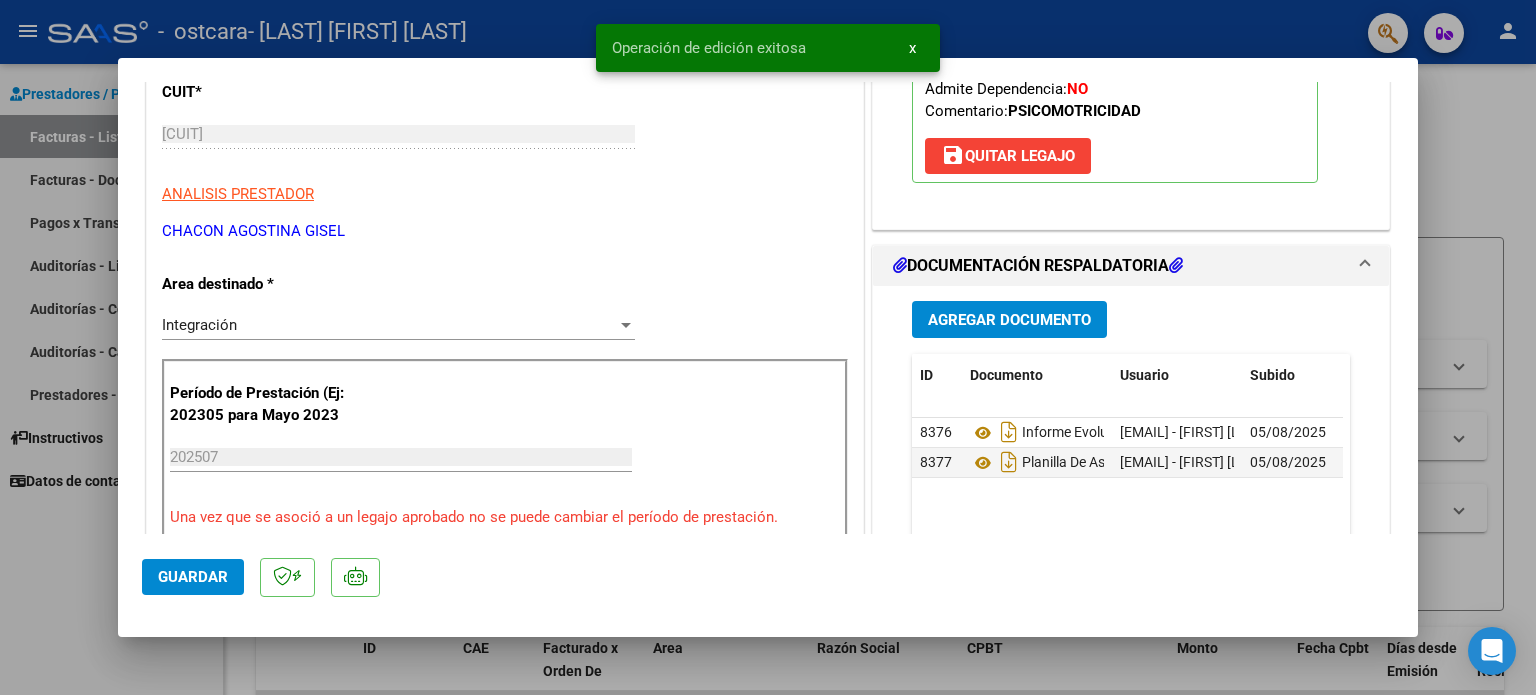 click at bounding box center [768, 347] 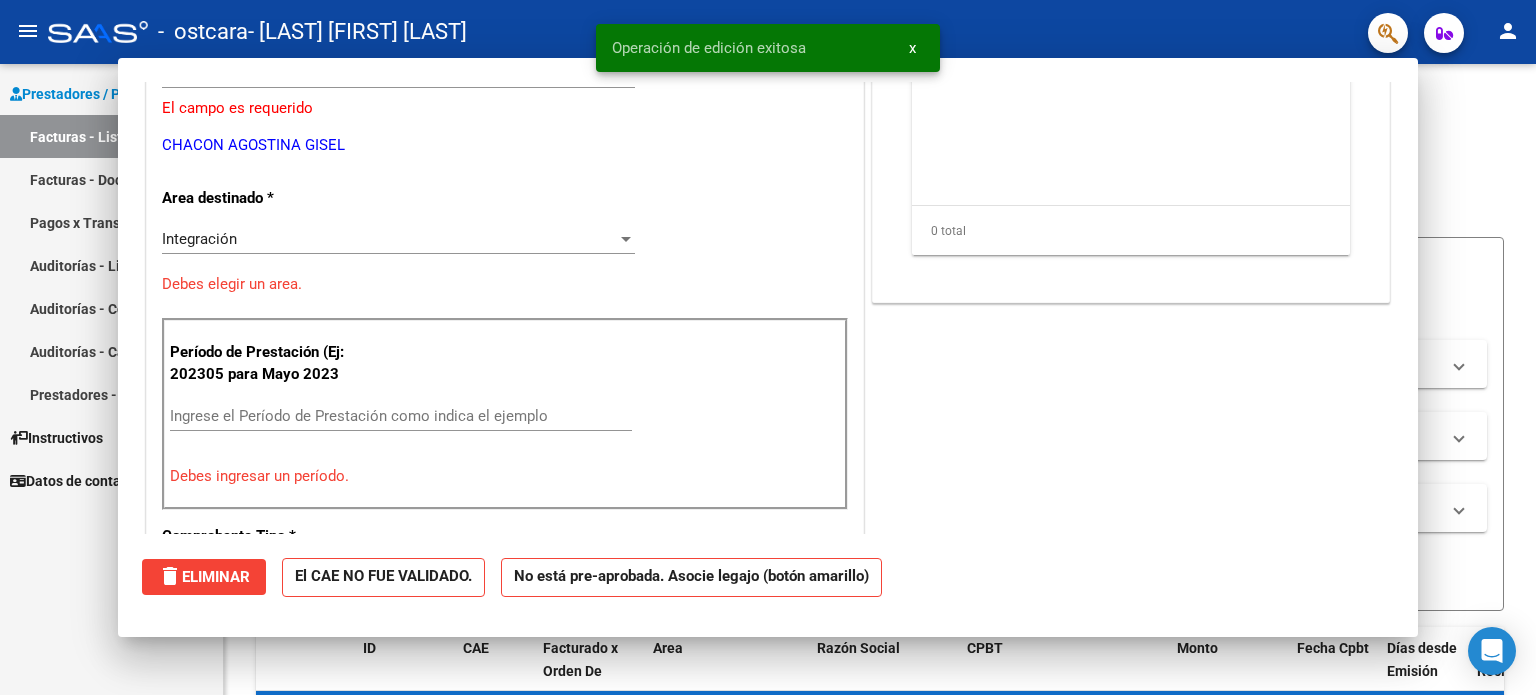 scroll, scrollTop: 260, scrollLeft: 0, axis: vertical 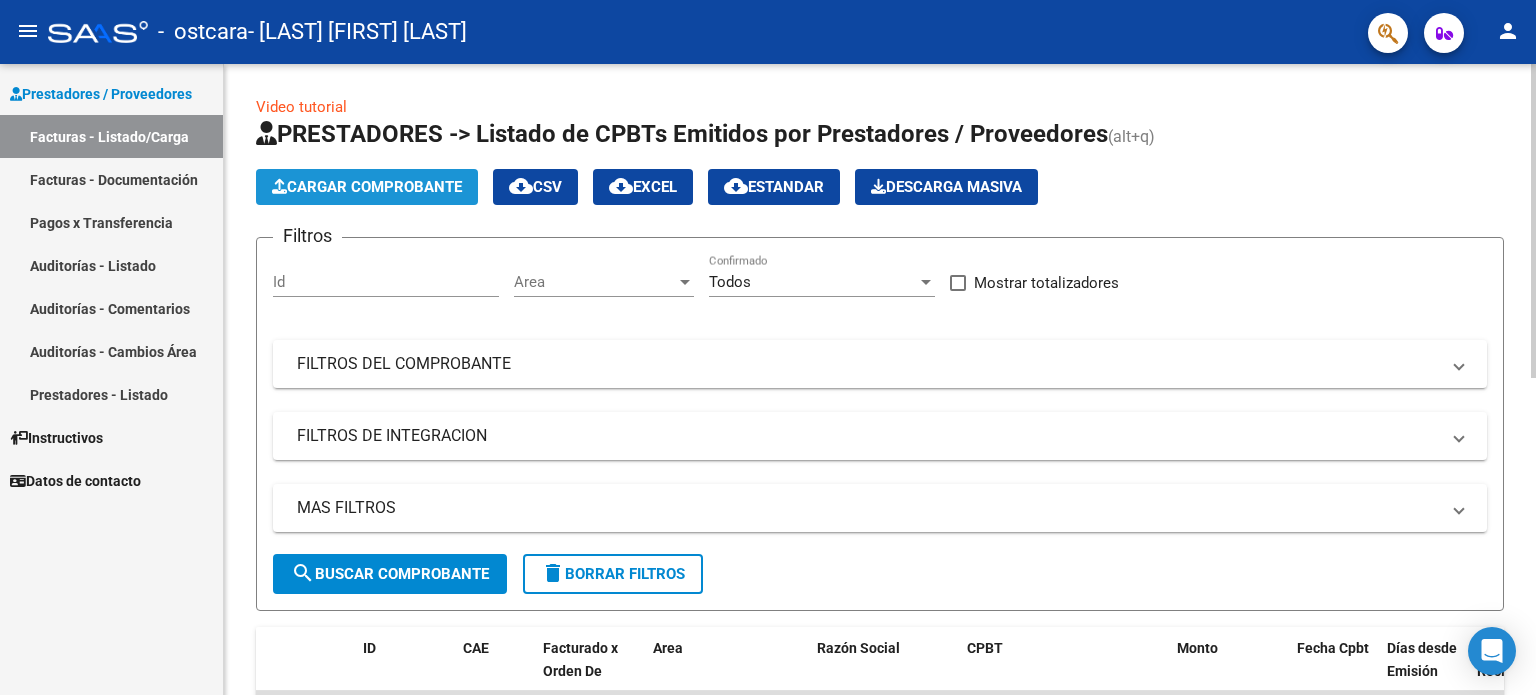 click on "Cargar Comprobante" 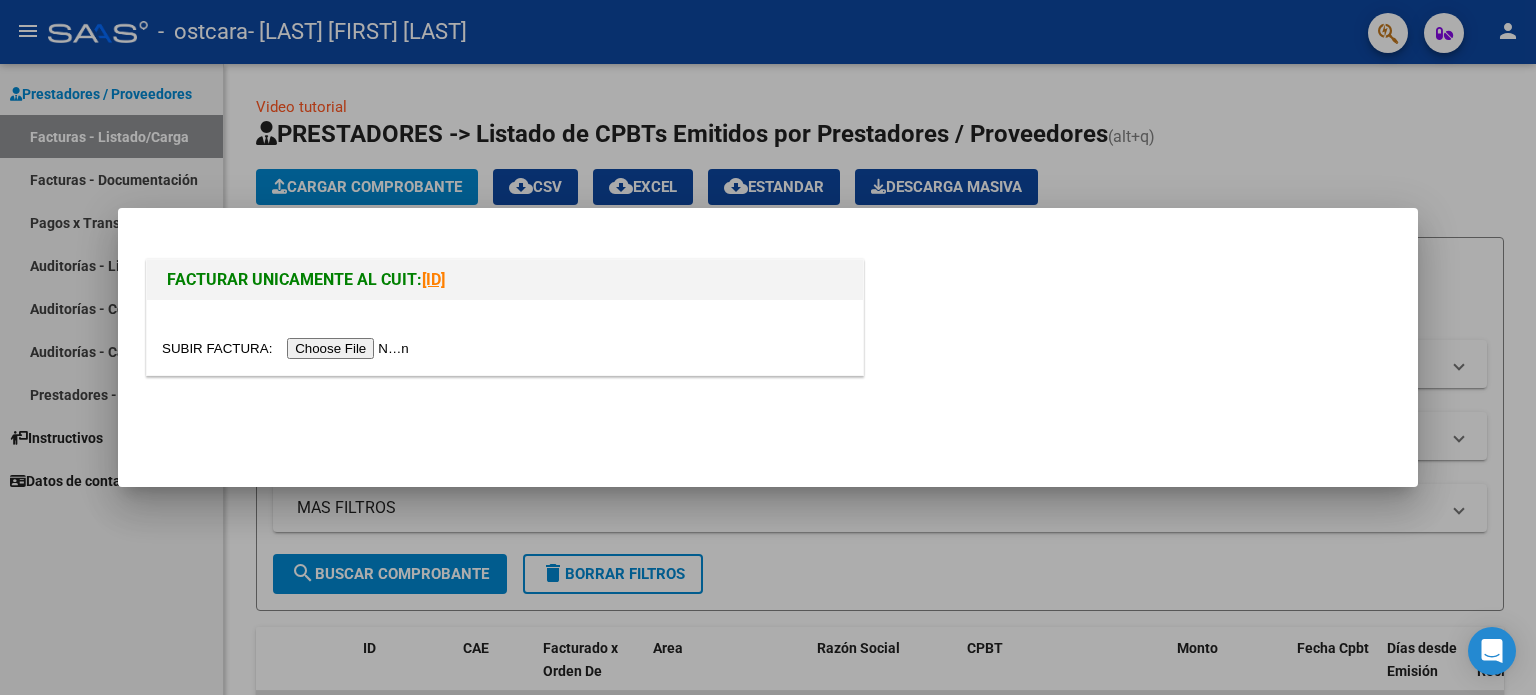 click at bounding box center [288, 348] 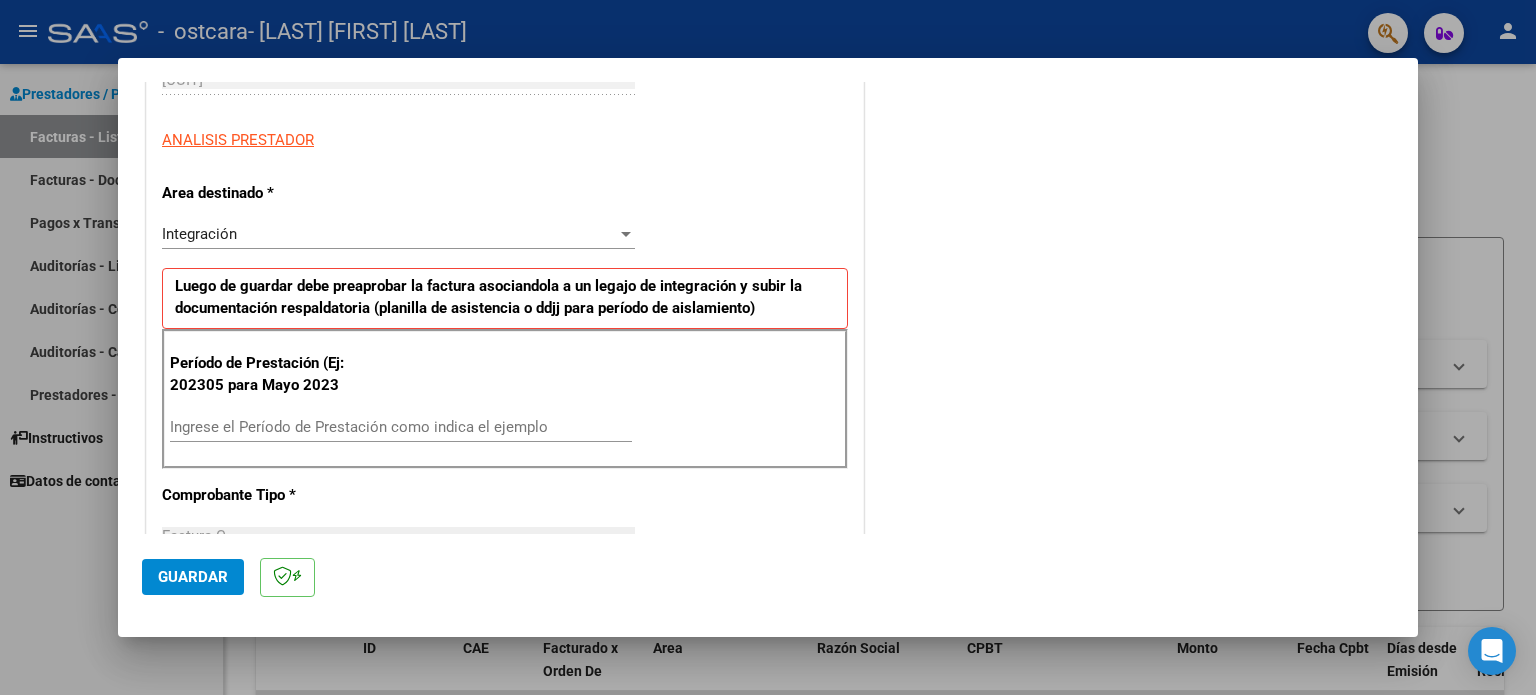 scroll, scrollTop: 352, scrollLeft: 0, axis: vertical 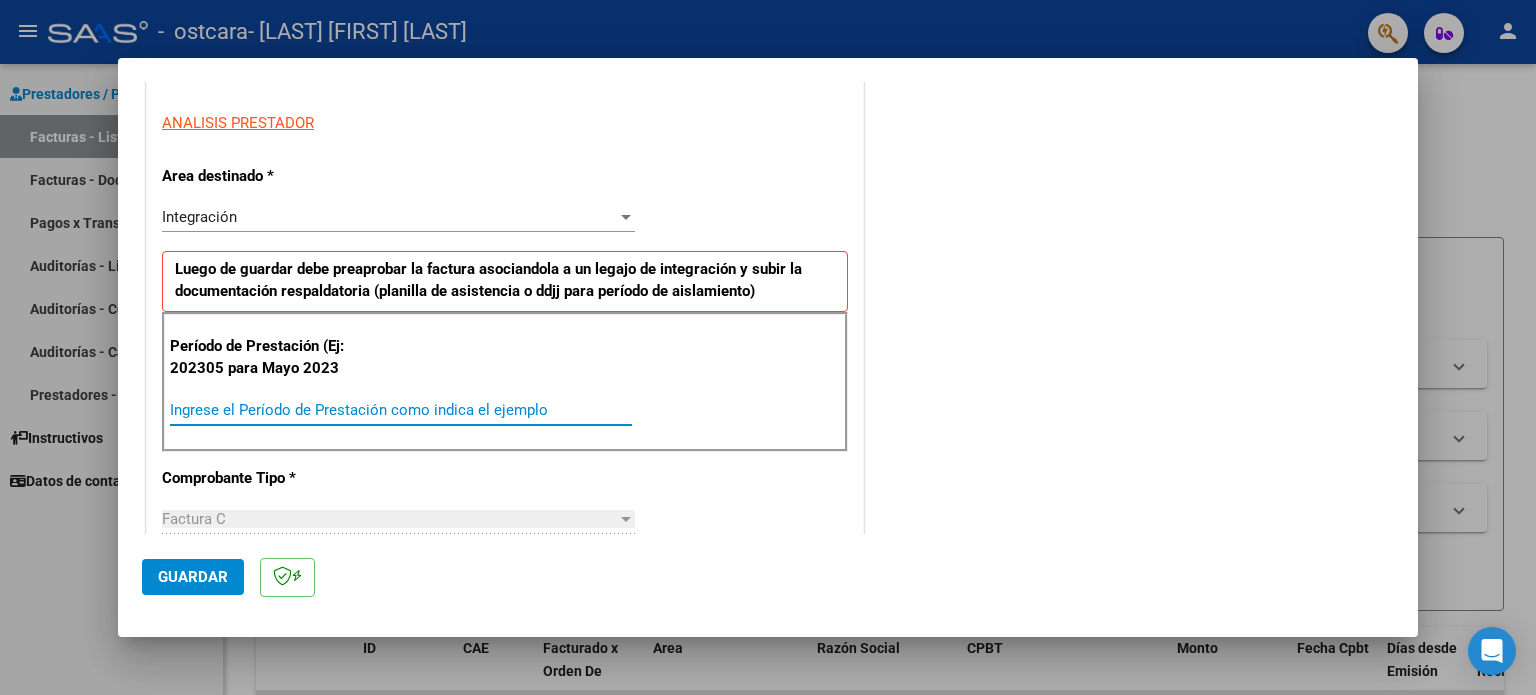 click on "Ingrese el Período de Prestación como indica el ejemplo" at bounding box center [401, 410] 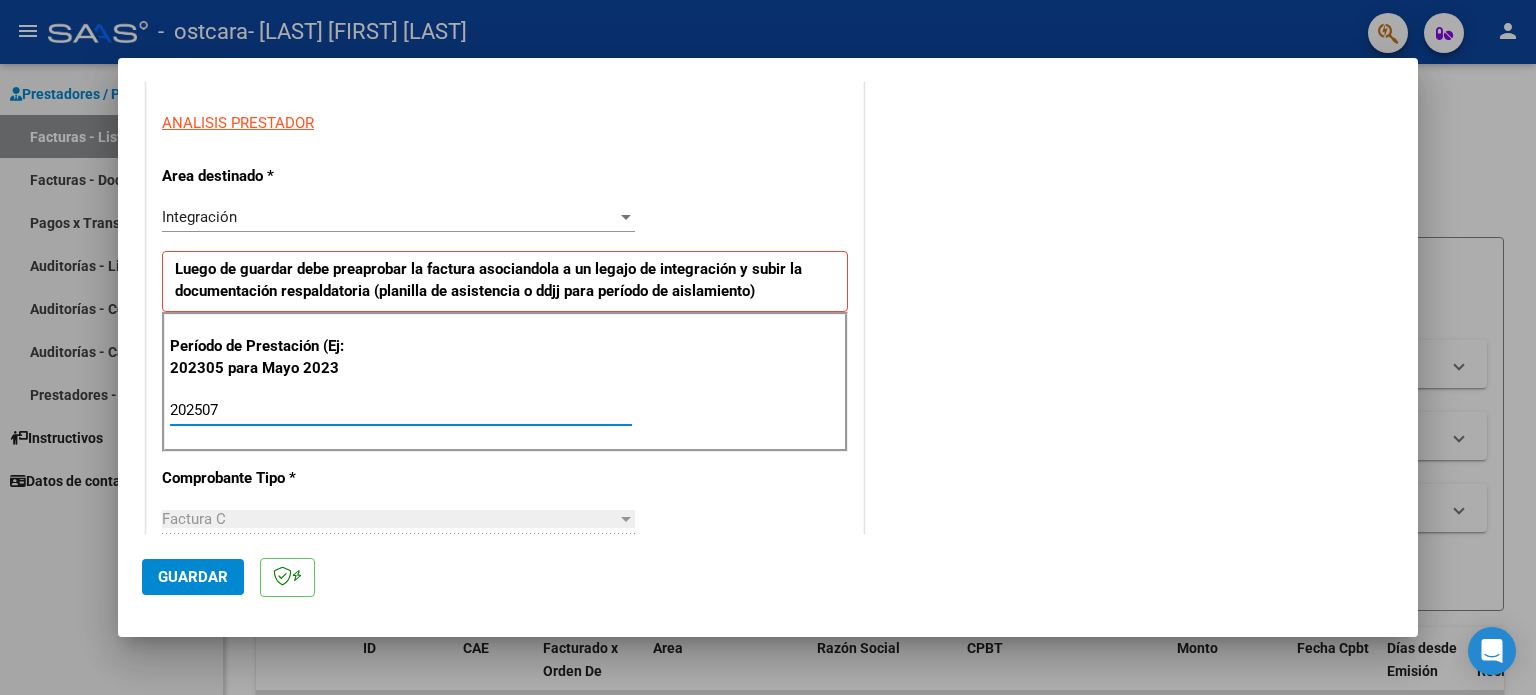 type on "202507" 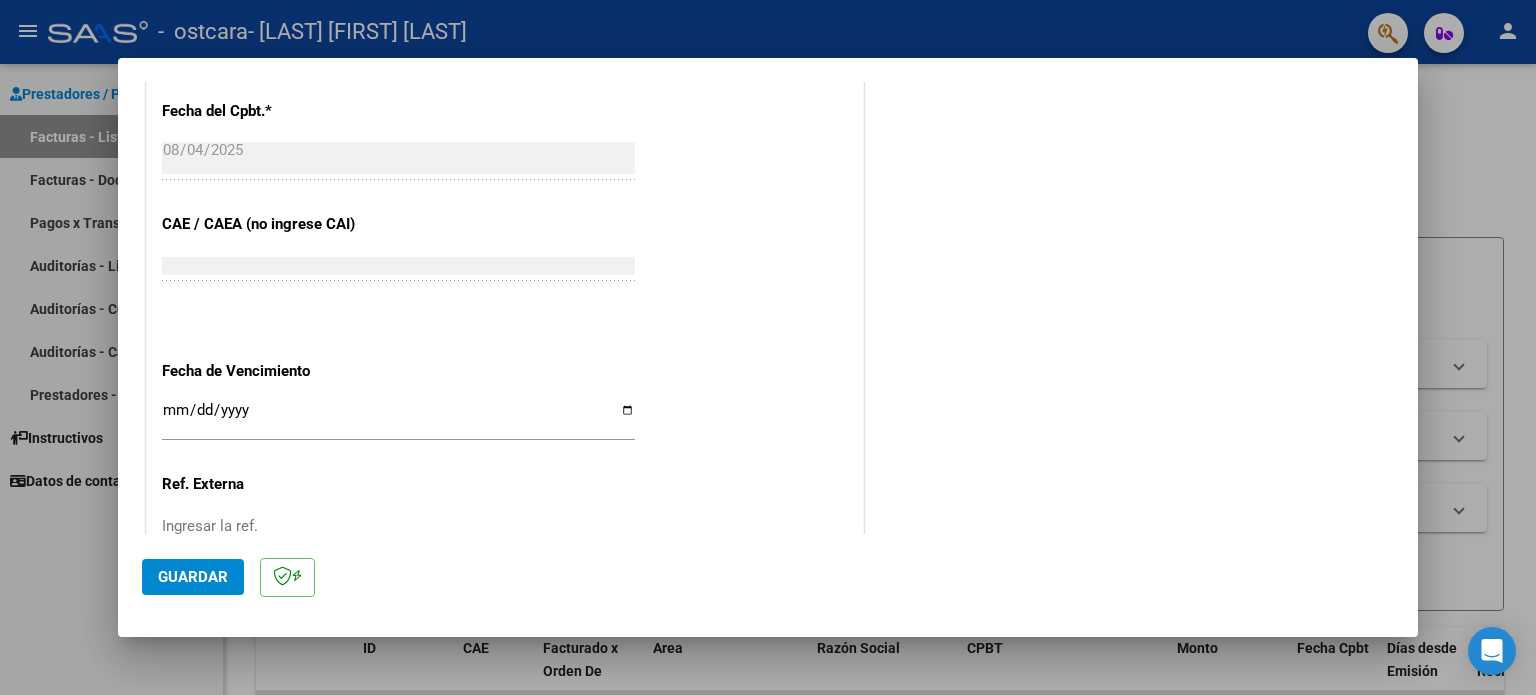 scroll, scrollTop: 1268, scrollLeft: 0, axis: vertical 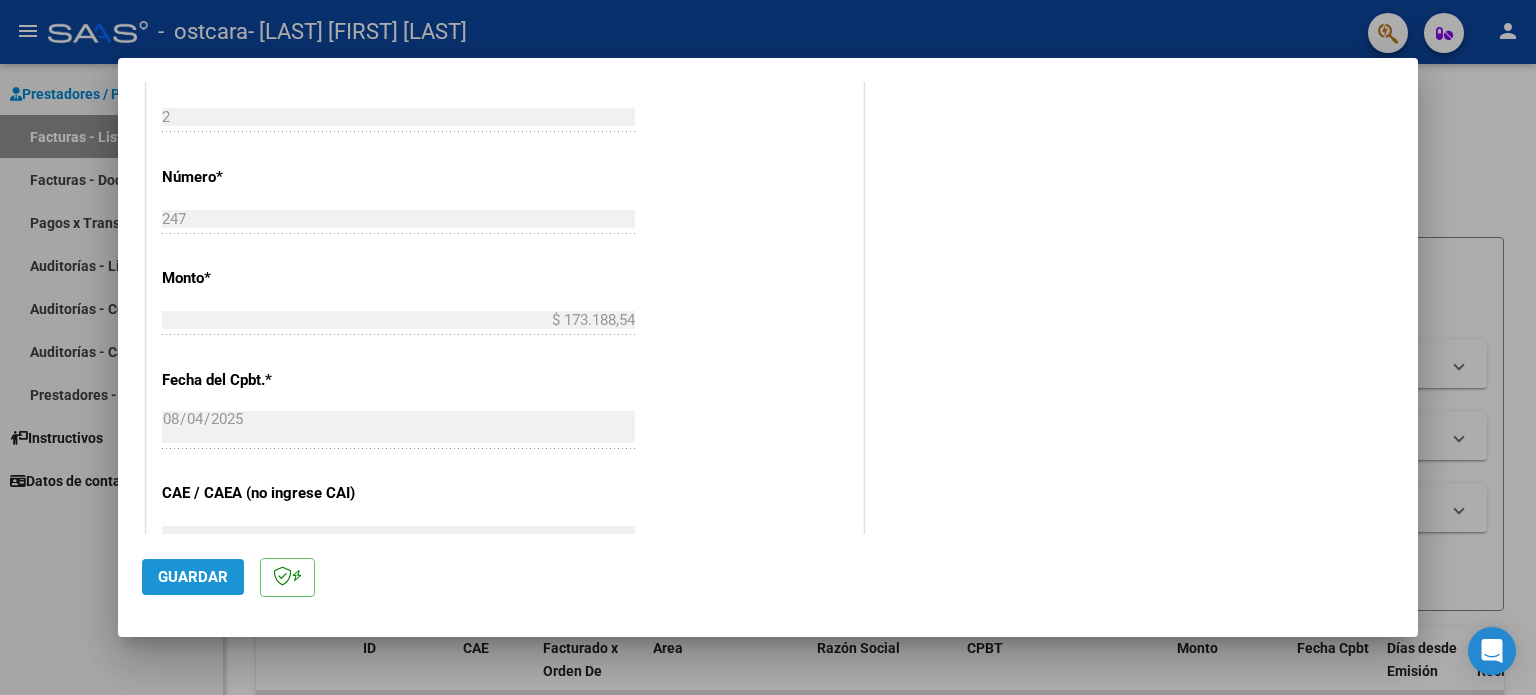 click on "Guardar" 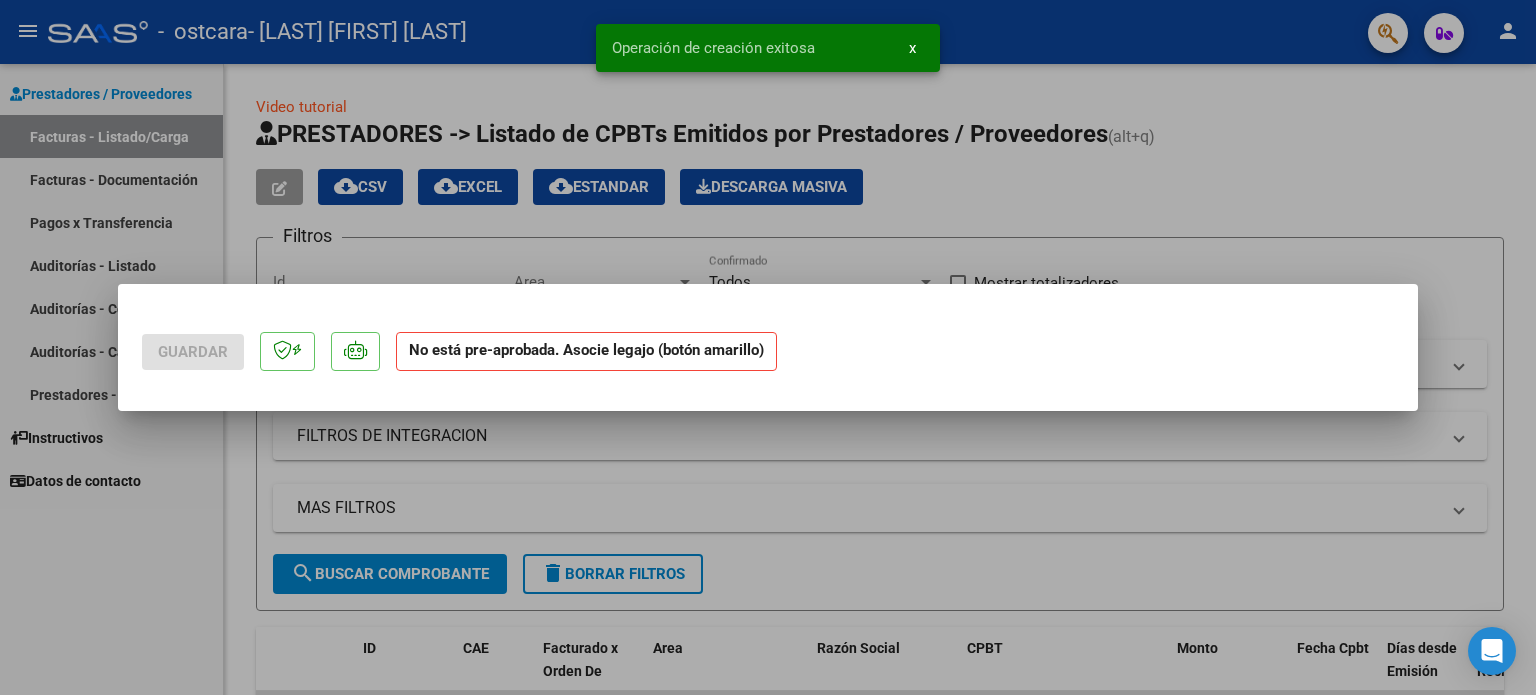 scroll, scrollTop: 0, scrollLeft: 0, axis: both 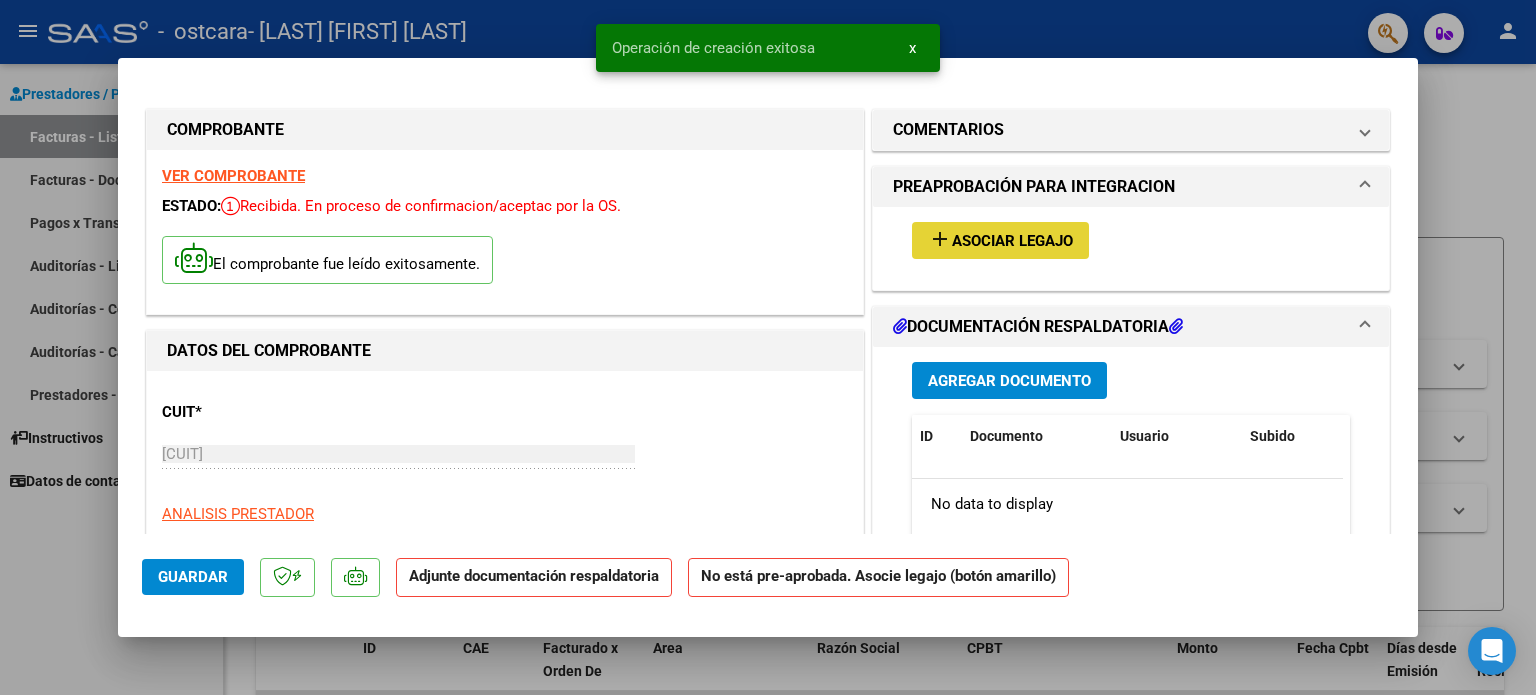 click on "add Asociar Legajo" at bounding box center [1000, 240] 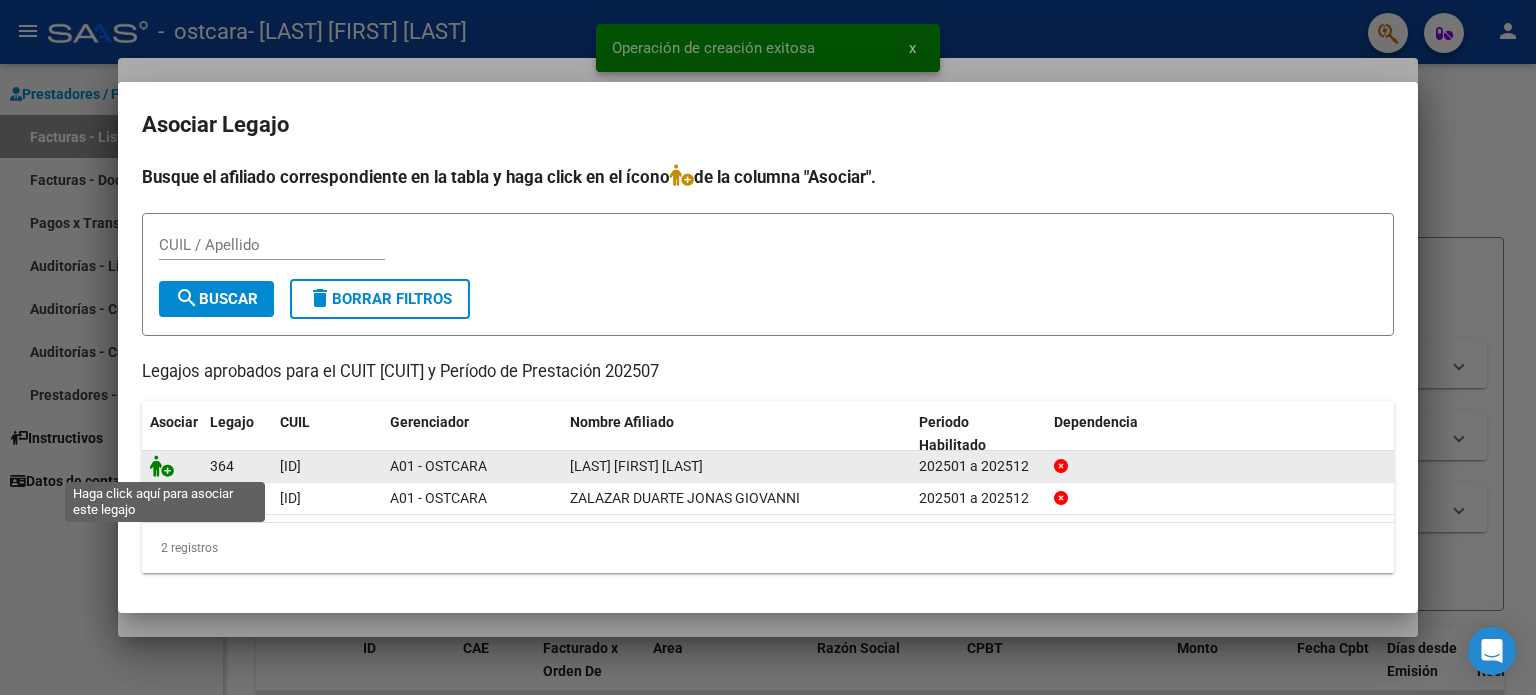 click 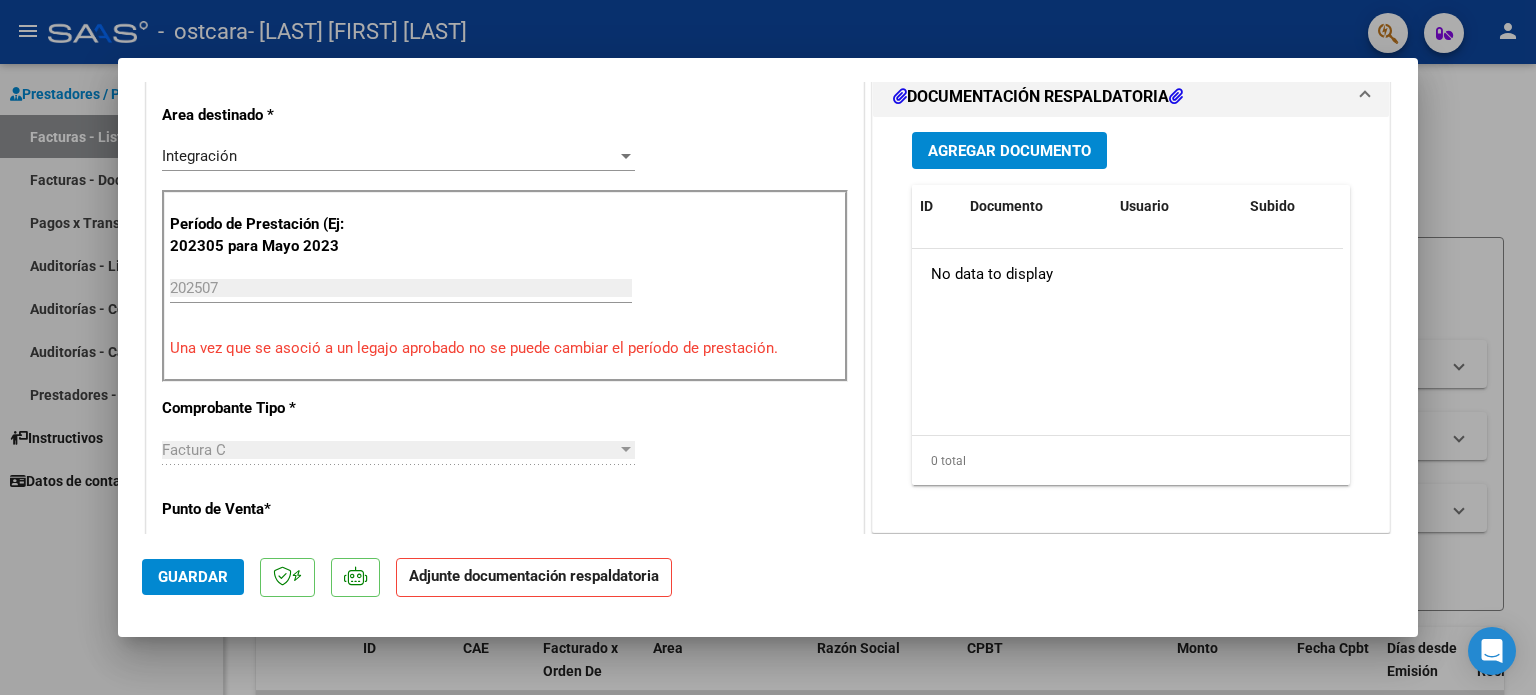 scroll, scrollTop: 510, scrollLeft: 0, axis: vertical 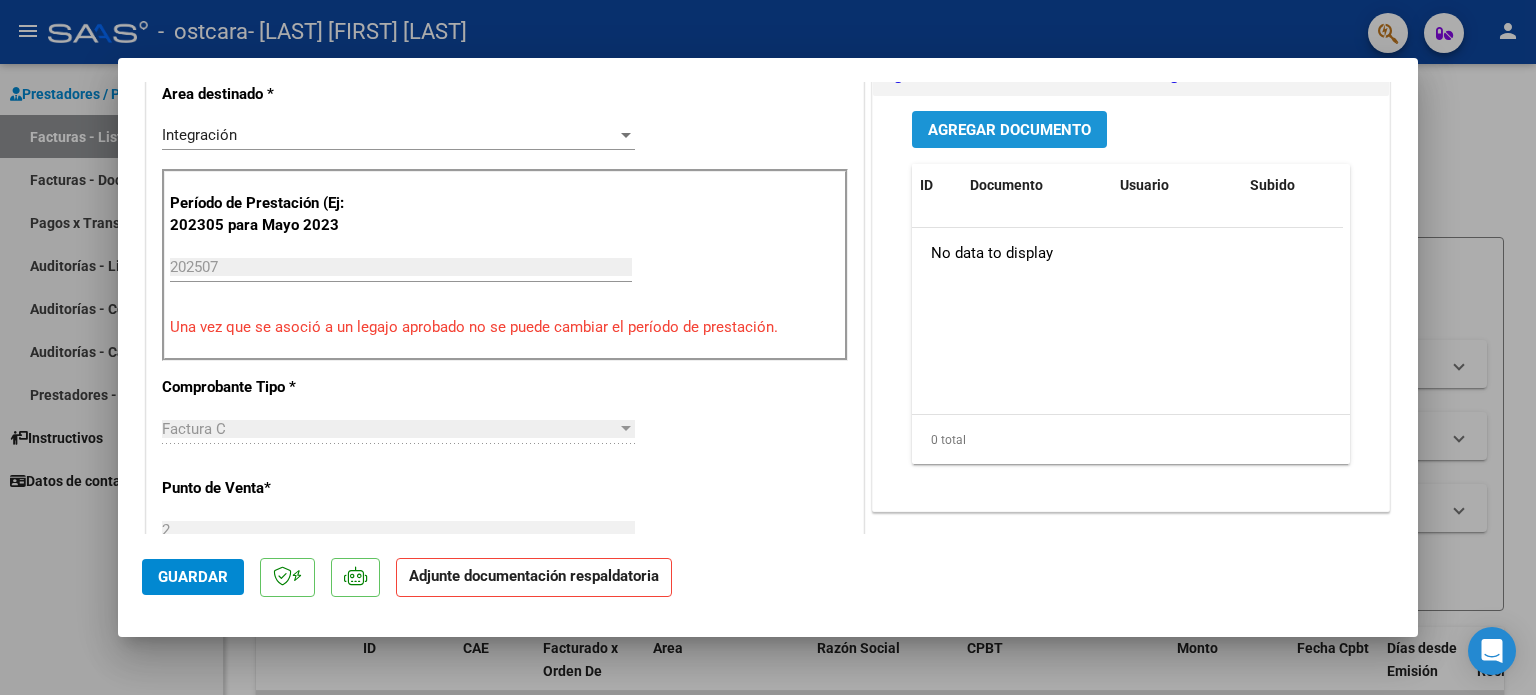 click on "Agregar Documento" at bounding box center [1009, 130] 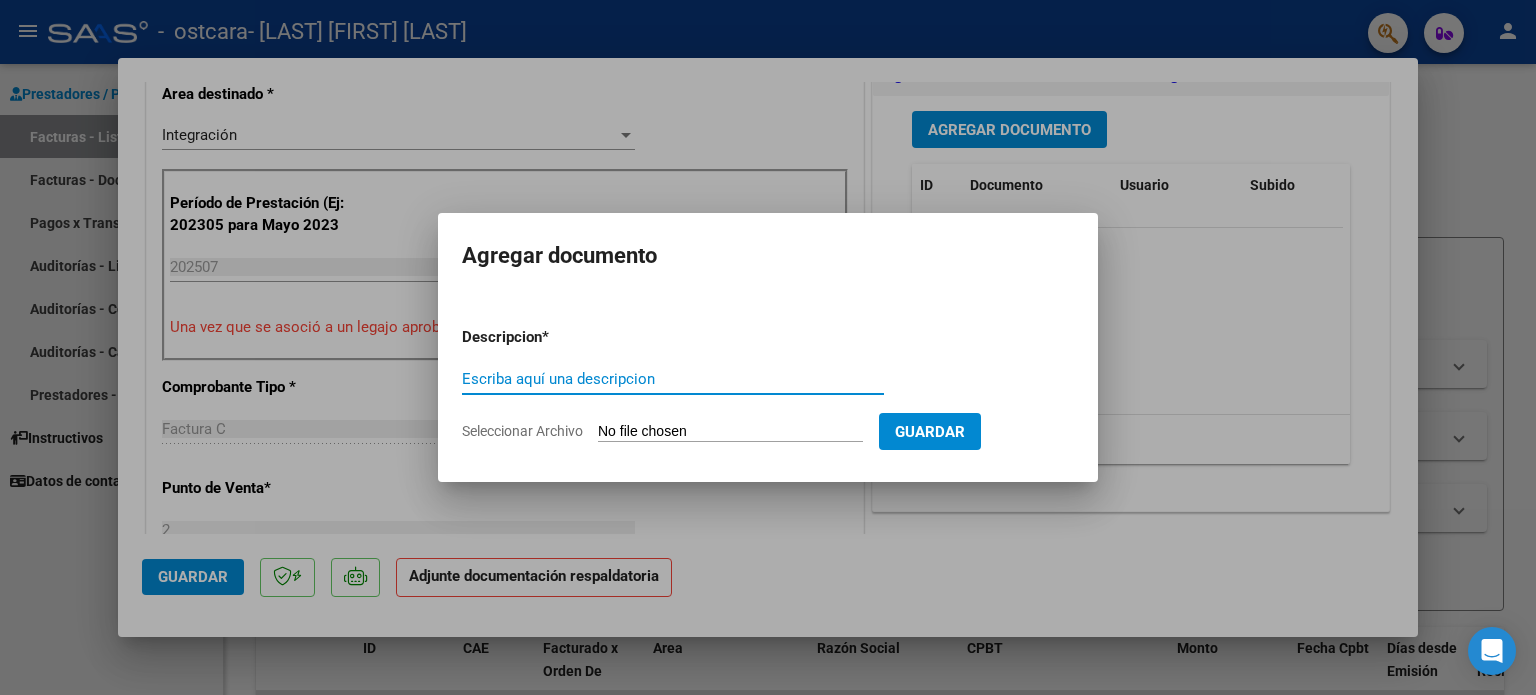 click on "Escriba aquí una descripcion" at bounding box center (673, 379) 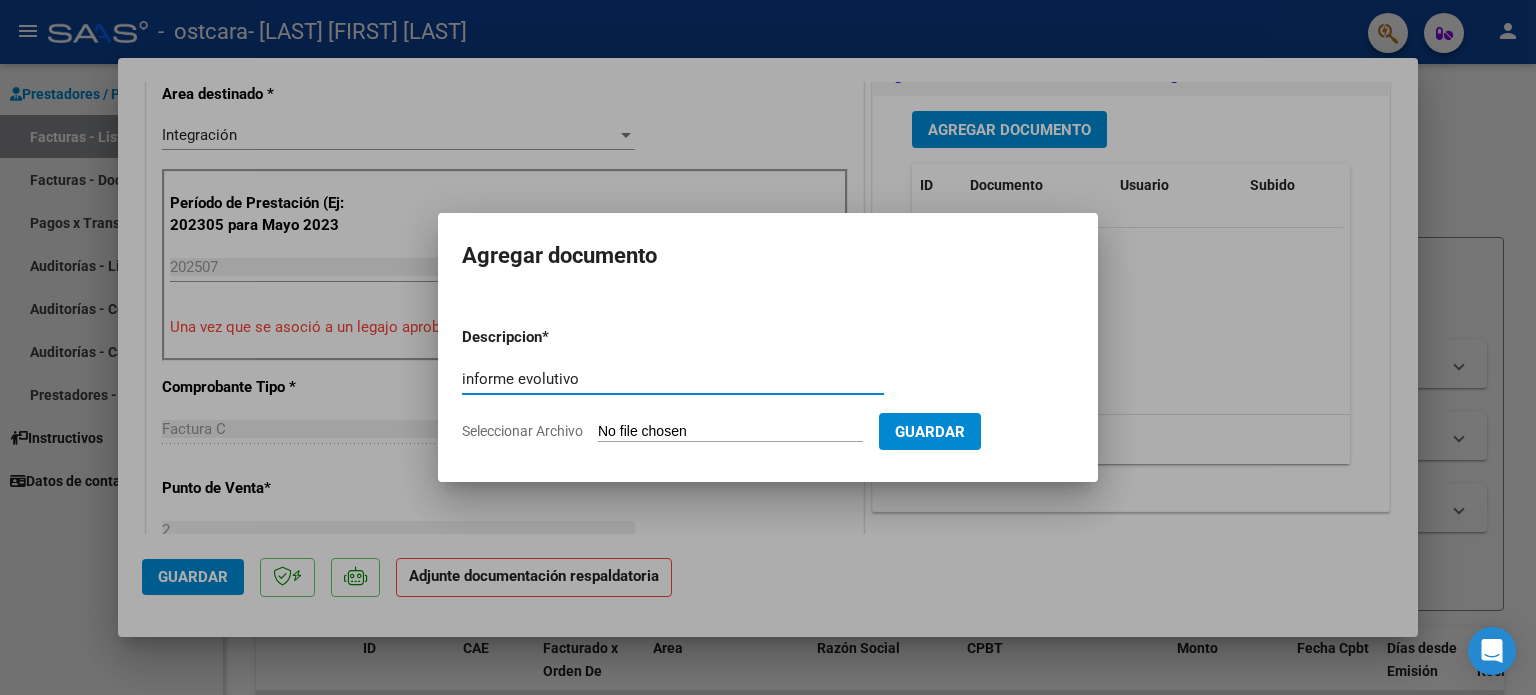 type on "informe evolutivo" 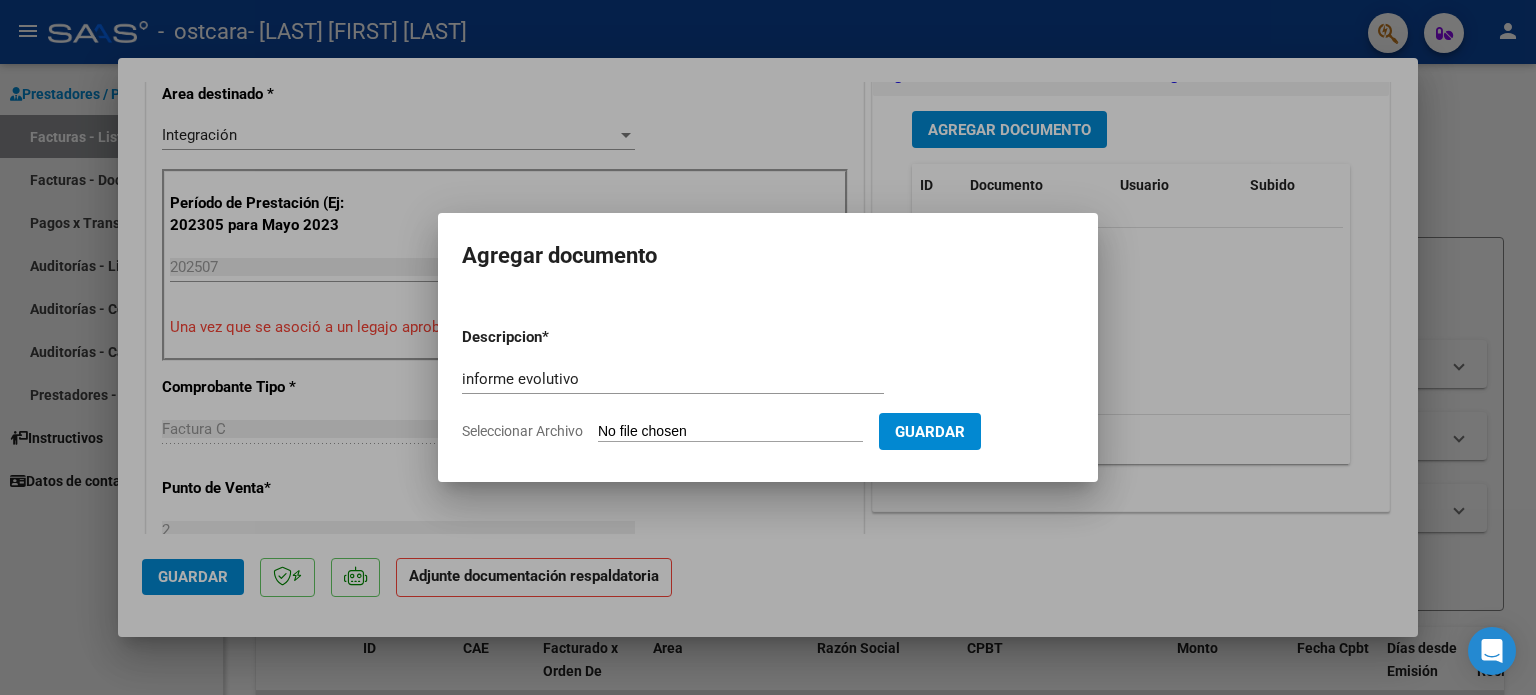 click on "Seleccionar Archivo" at bounding box center (730, 432) 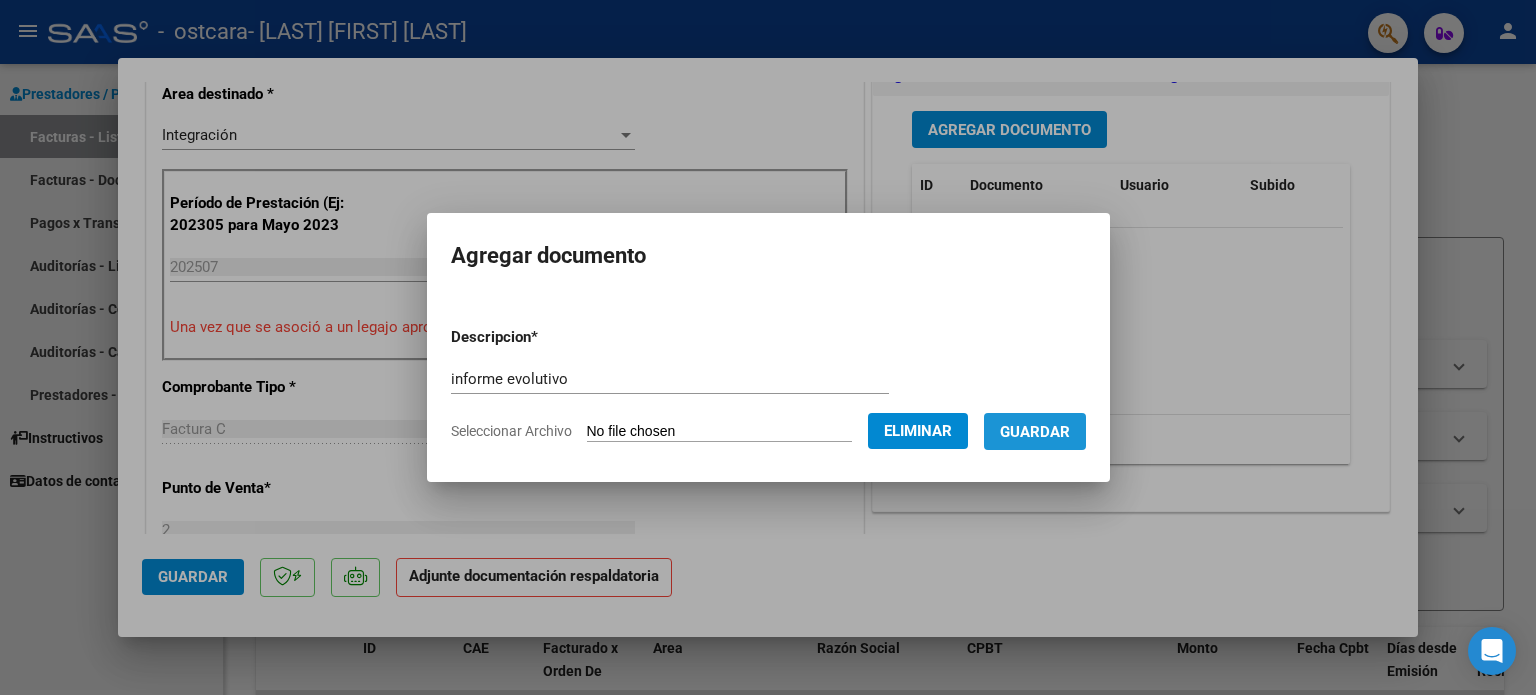 click on "Guardar" at bounding box center (1035, 431) 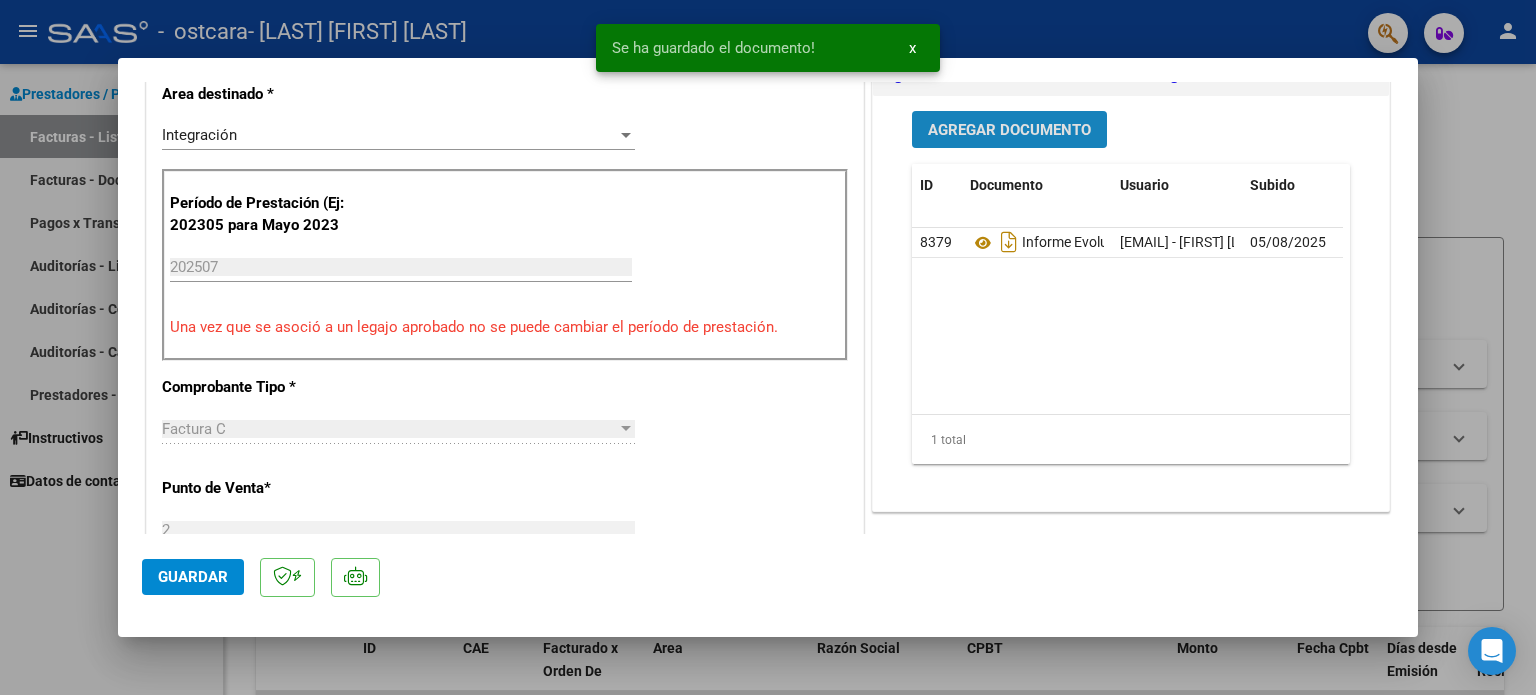 click on "Agregar Documento" at bounding box center (1009, 130) 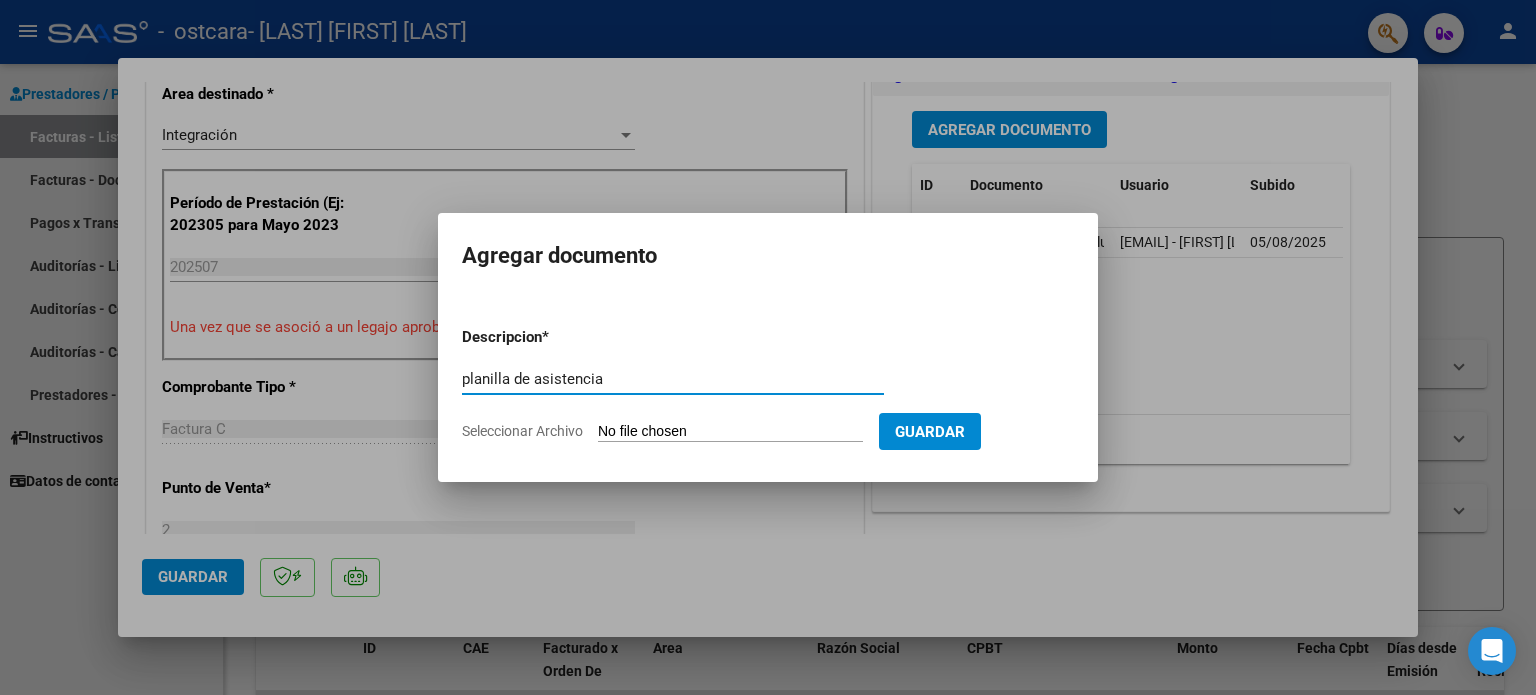 type on "planilla de asistencia" 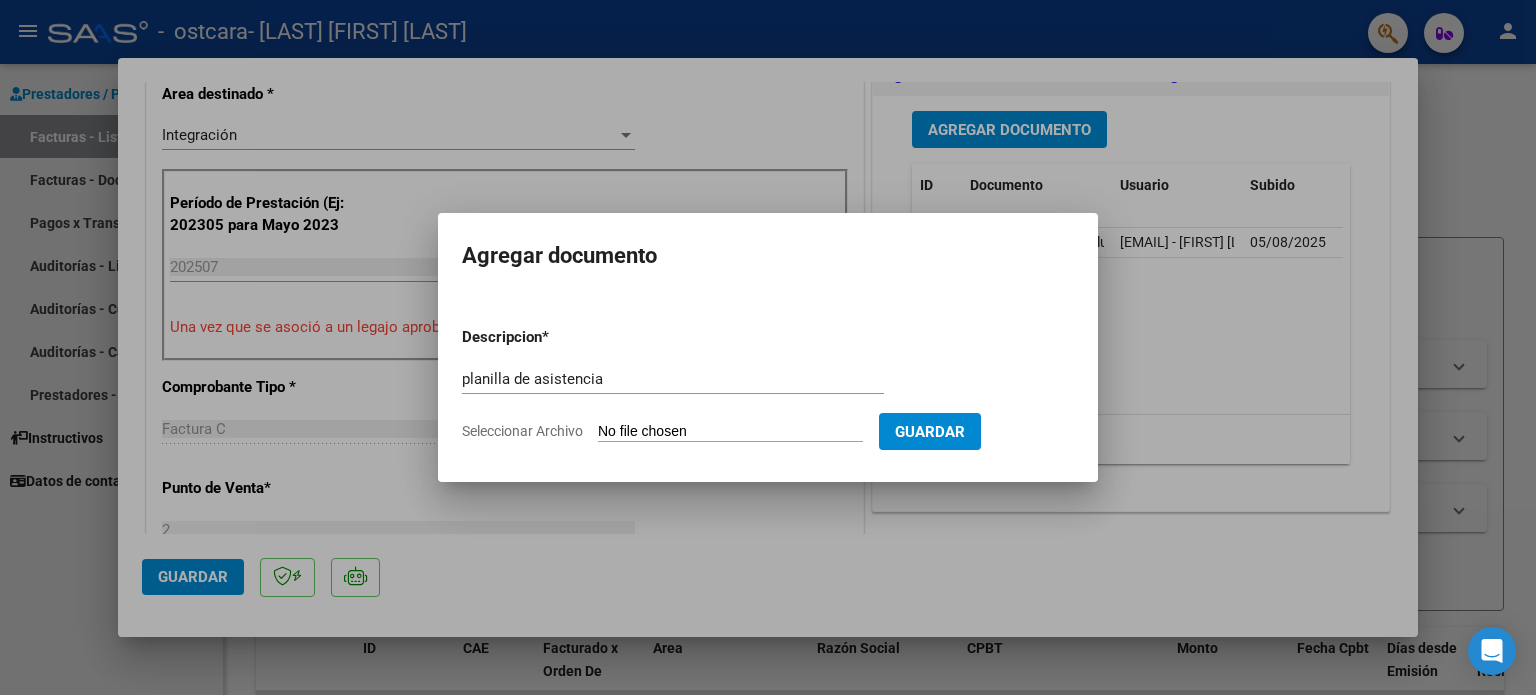 click on "Seleccionar Archivo" at bounding box center (730, 432) 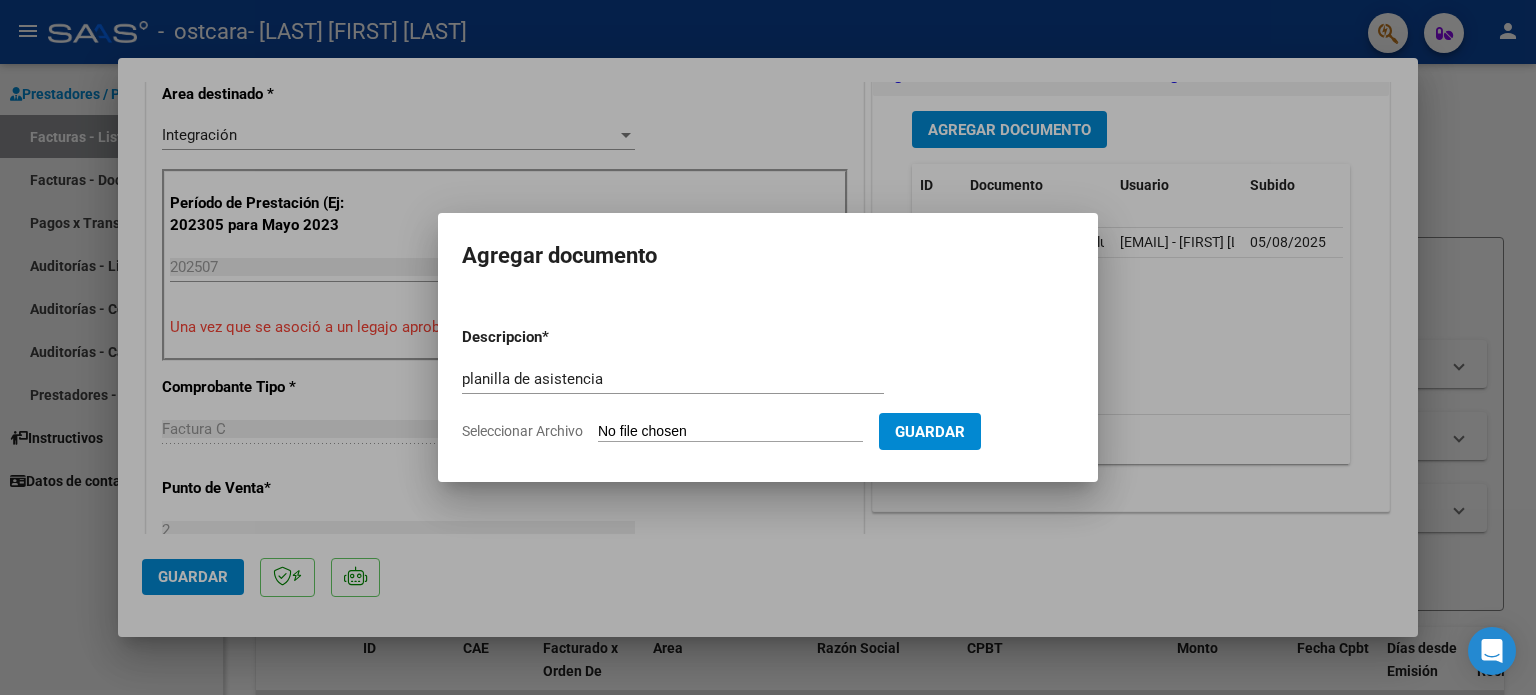click on "Seleccionar Archivo" at bounding box center (730, 432) 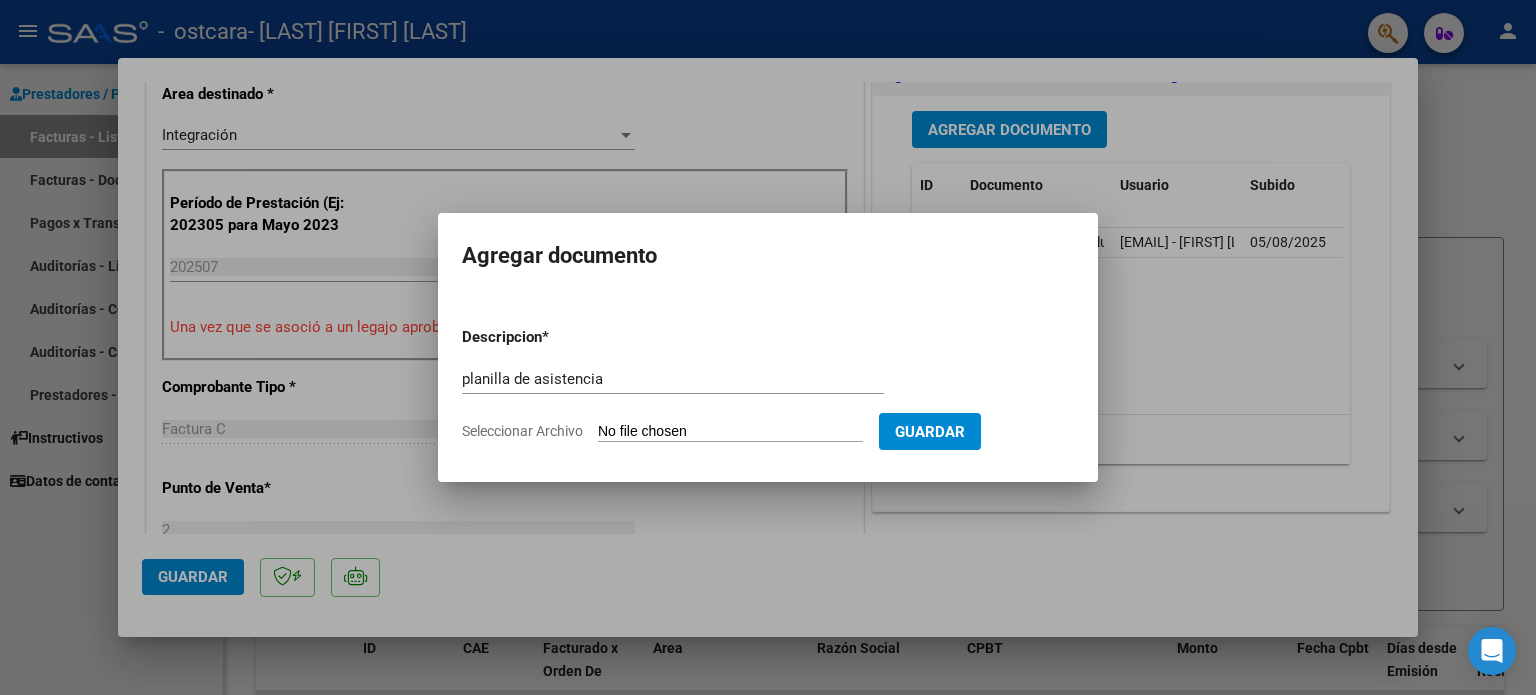 type on "C:\fakepath\planilla de asistencia [FIRST] [LAST].pdf" 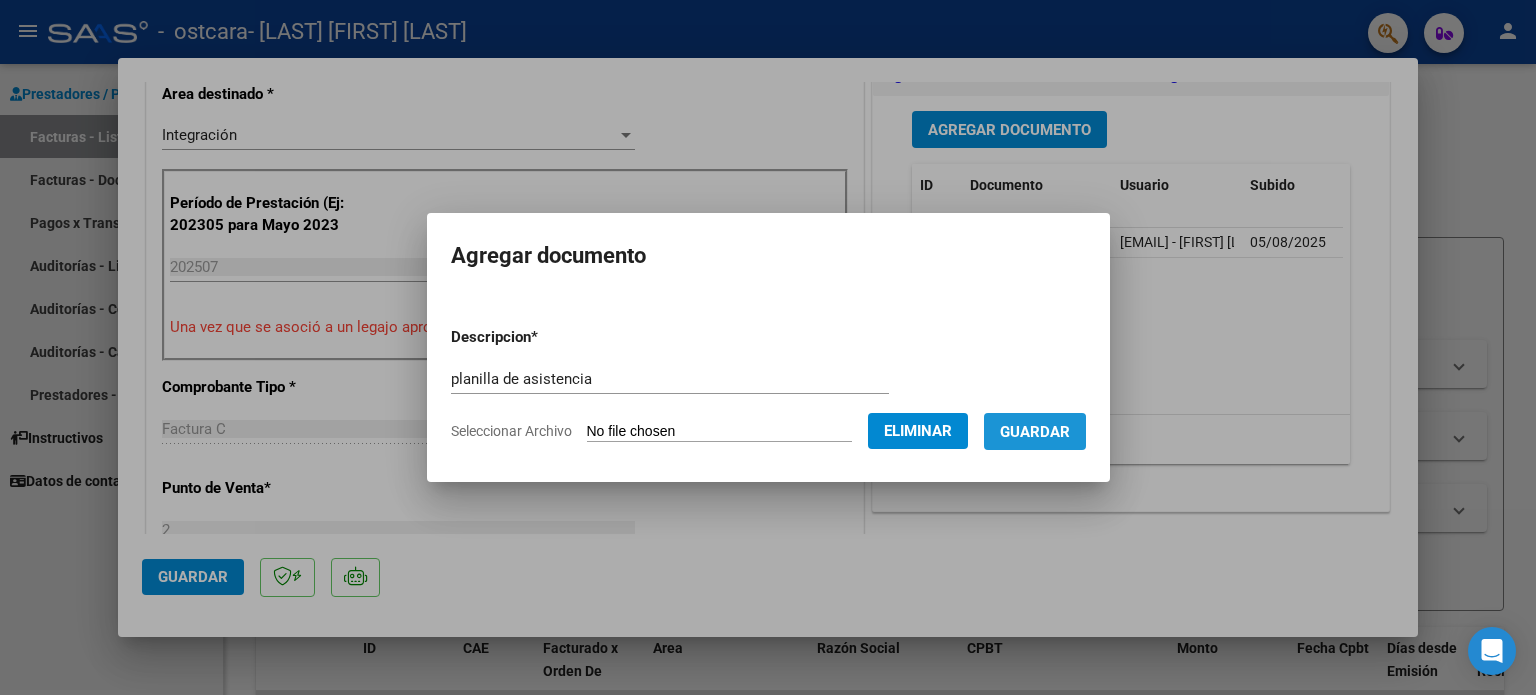 click on "Guardar" at bounding box center (1035, 432) 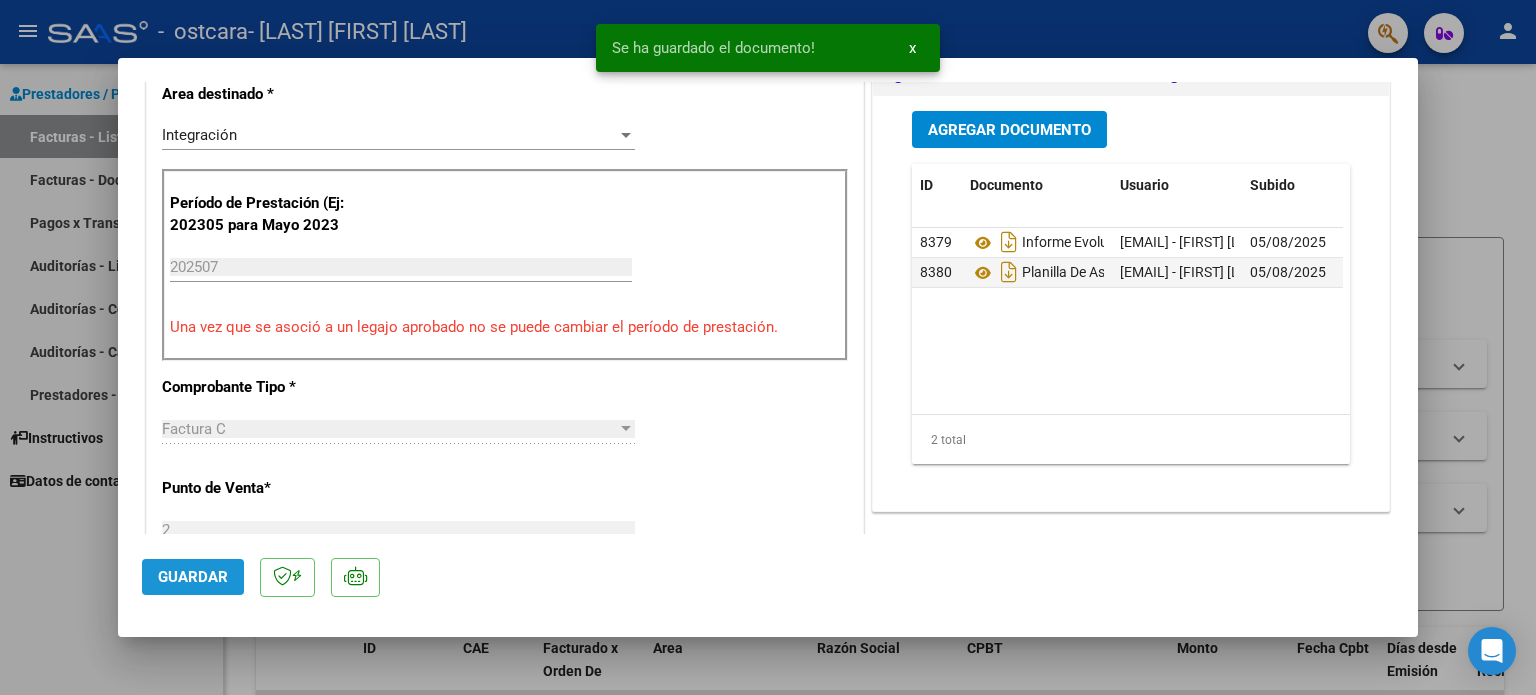 click on "Guardar" 